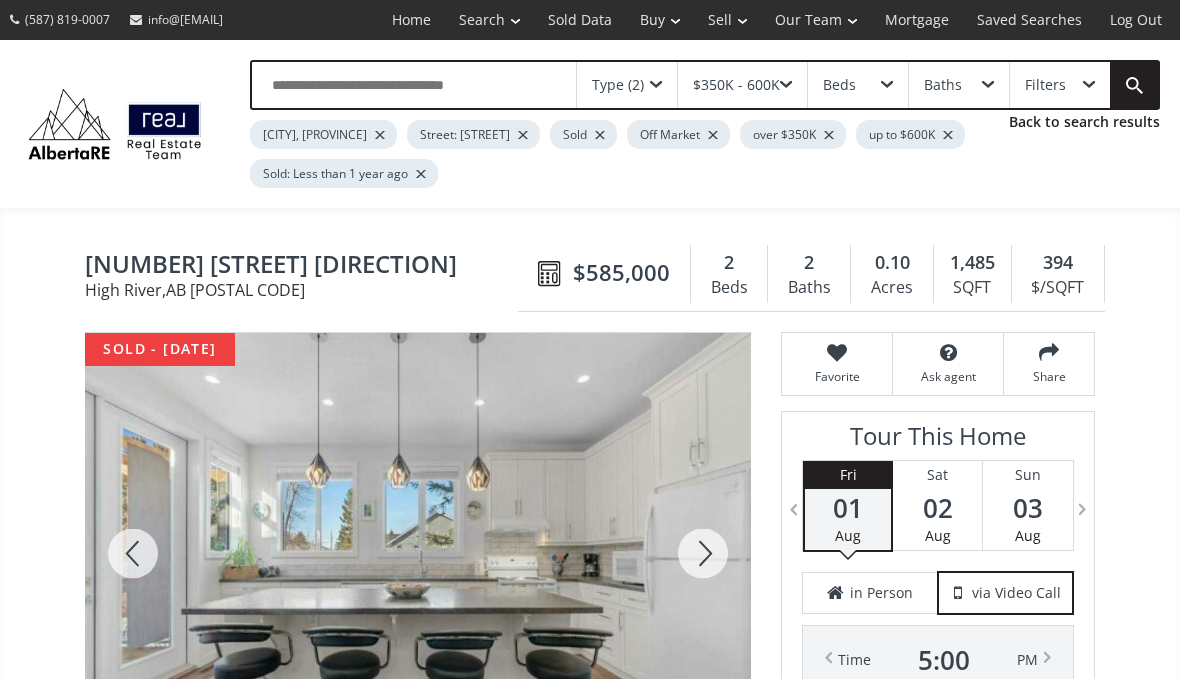 scroll, scrollTop: 230, scrollLeft: 0, axis: vertical 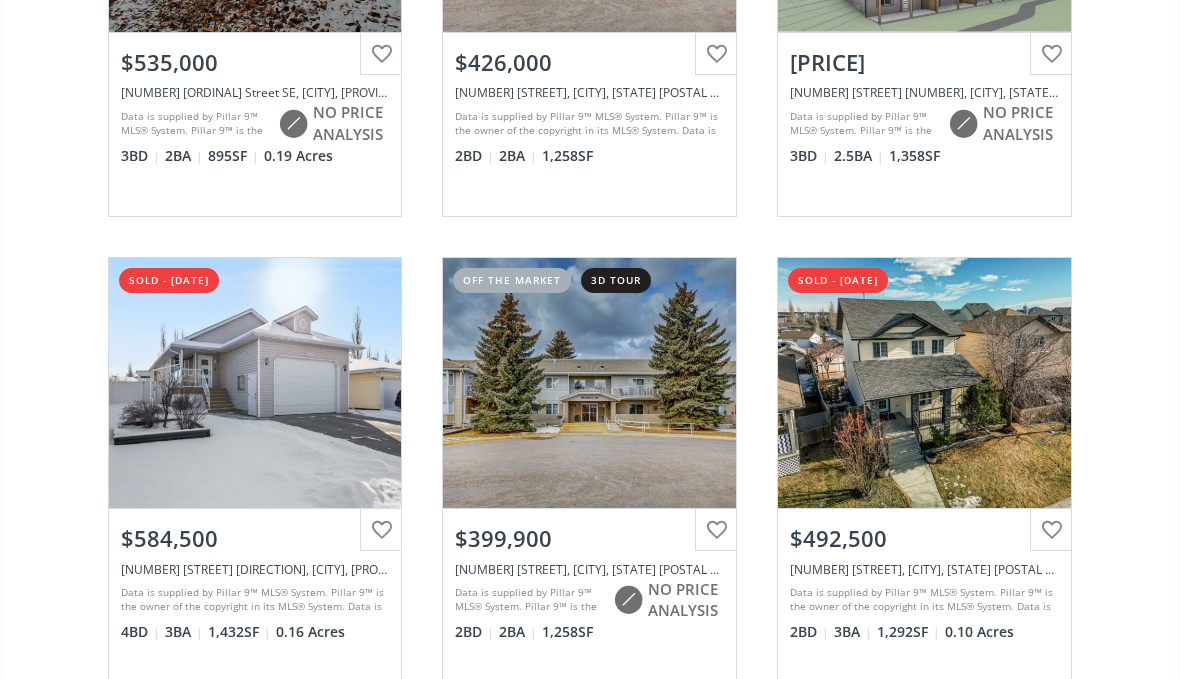 click on "View Photos & Details" at bounding box center (589, 383) 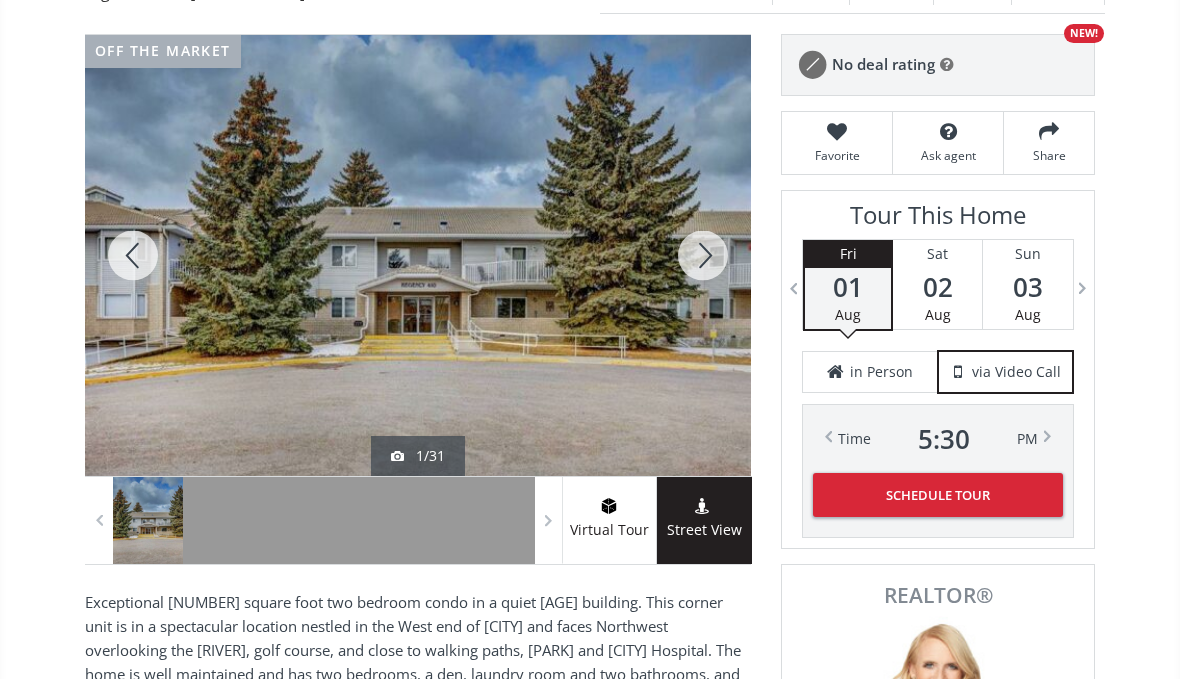 scroll, scrollTop: 286, scrollLeft: 0, axis: vertical 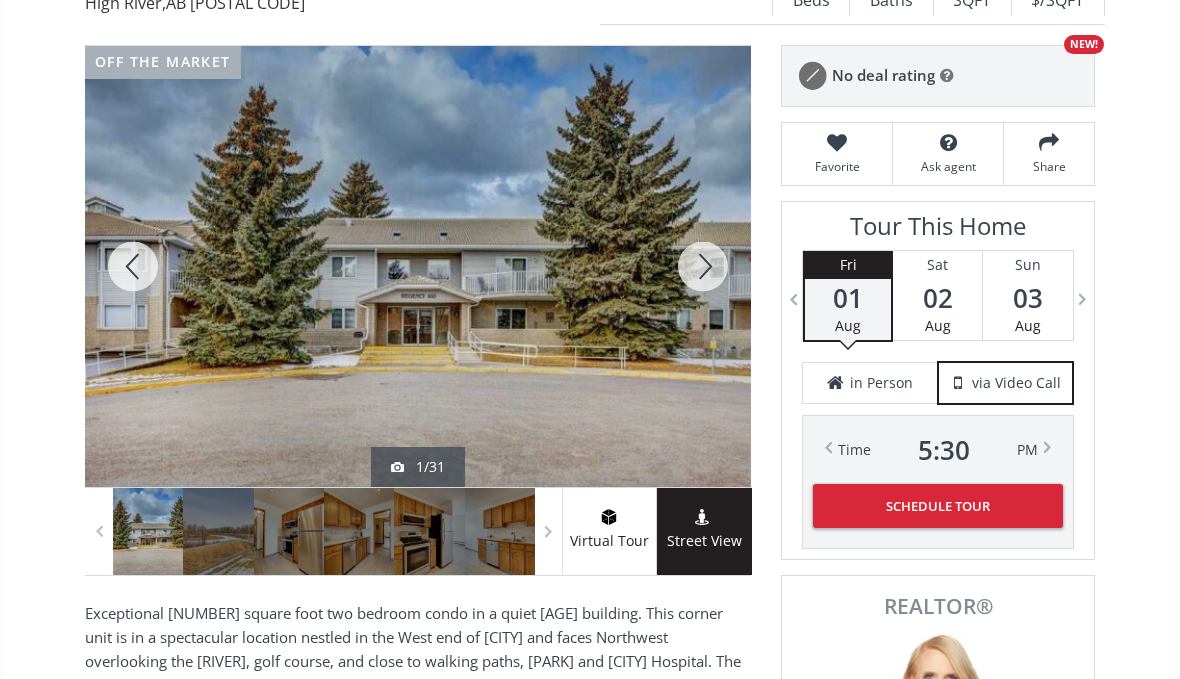 click at bounding box center [418, 266] 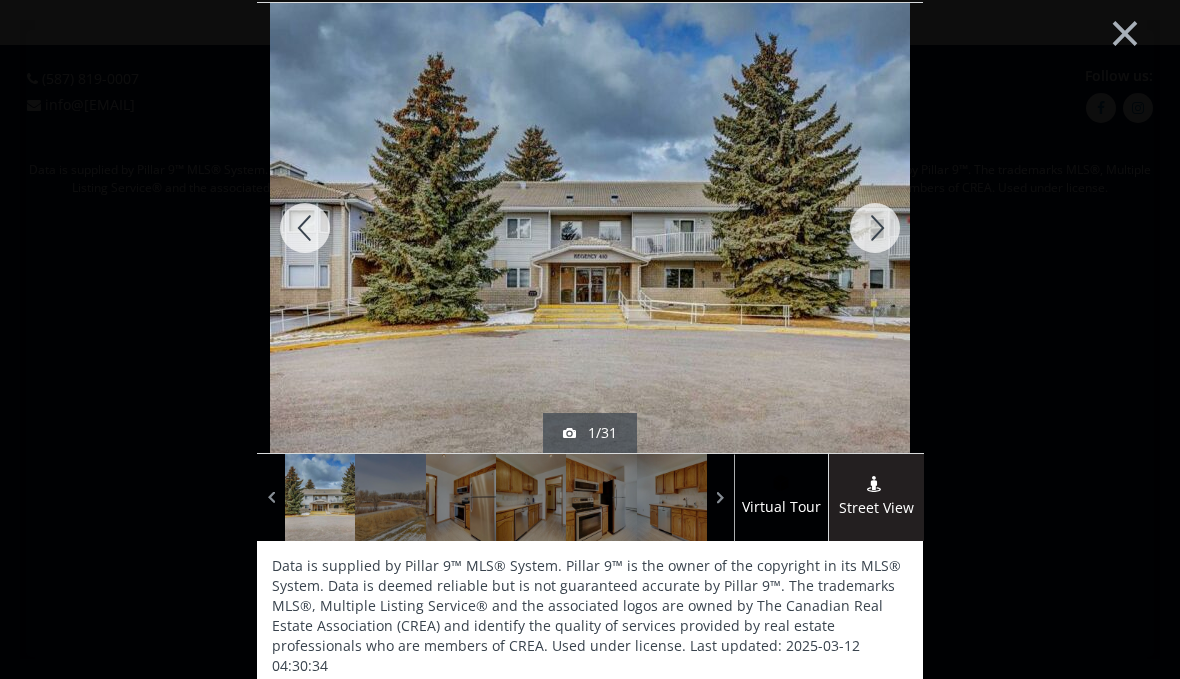 click at bounding box center (875, 228) 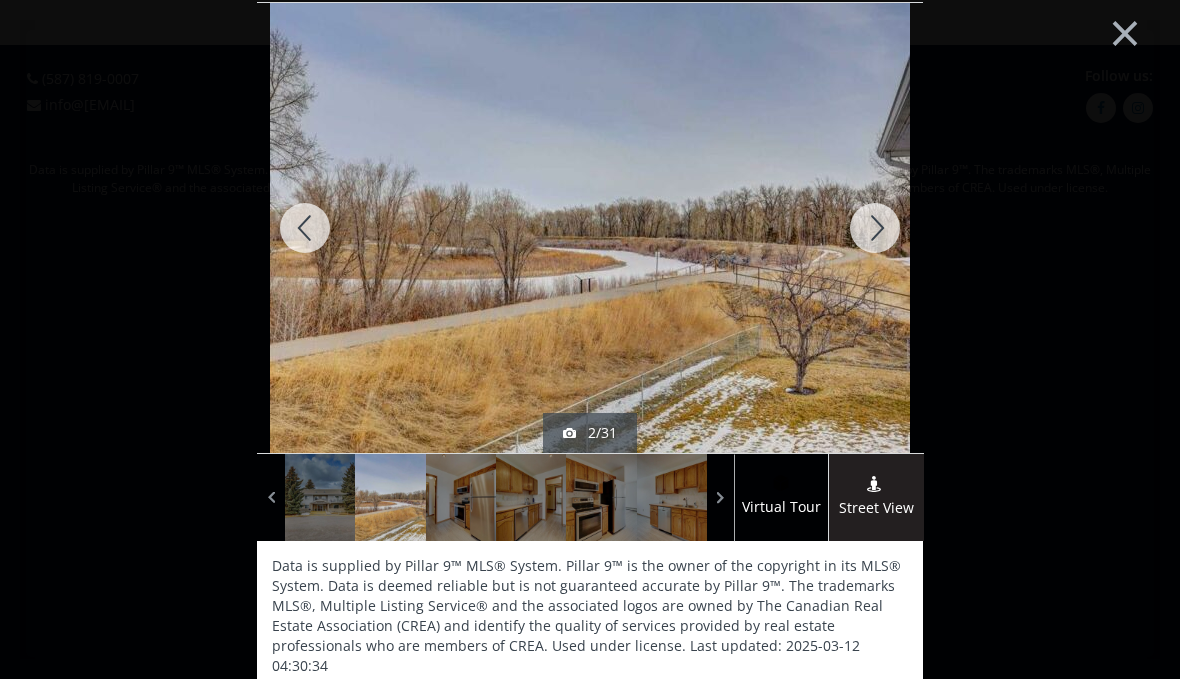 click at bounding box center (875, 228) 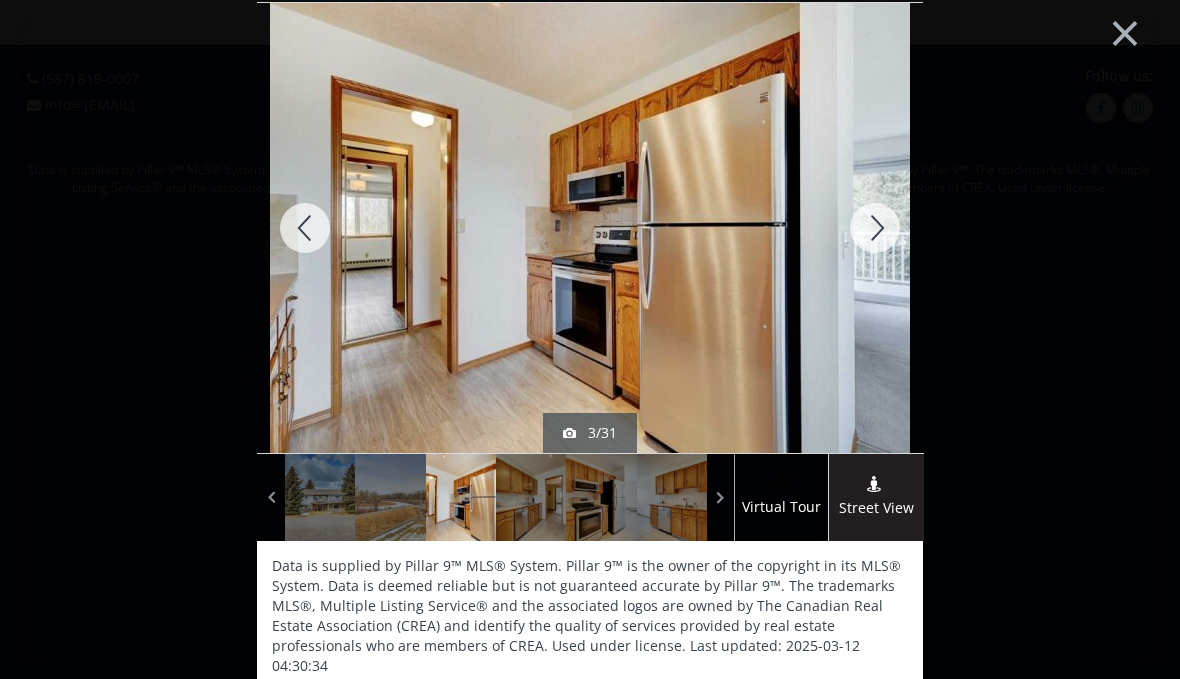 click at bounding box center (875, 228) 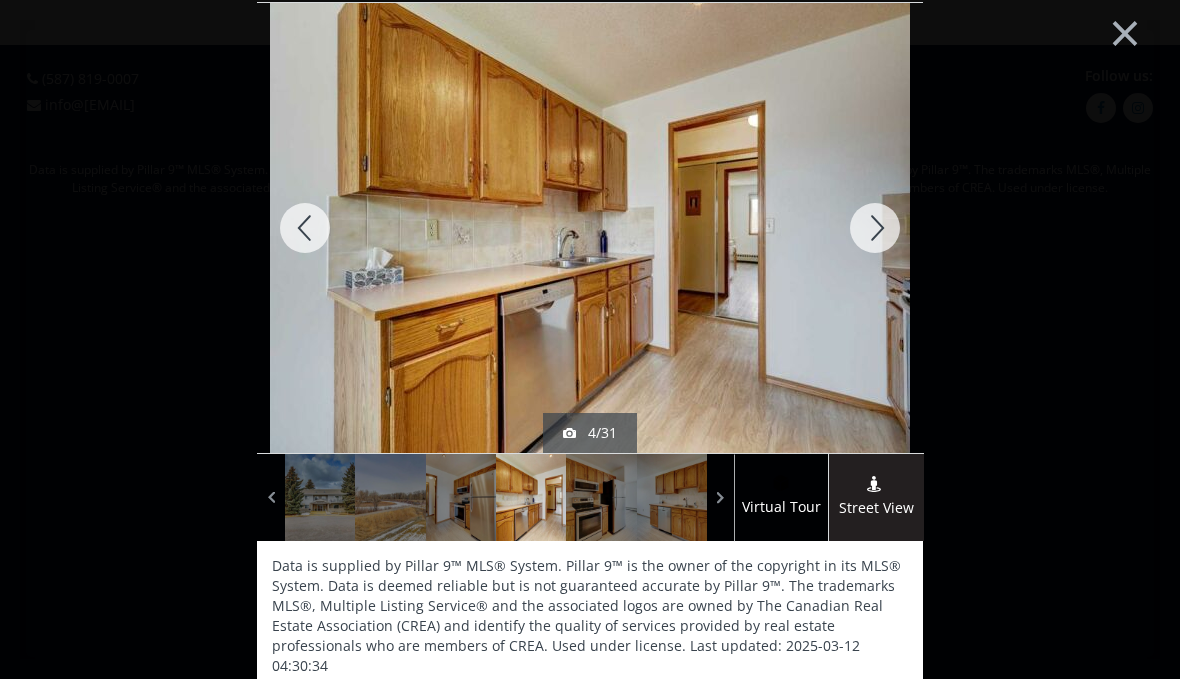 click at bounding box center [875, 228] 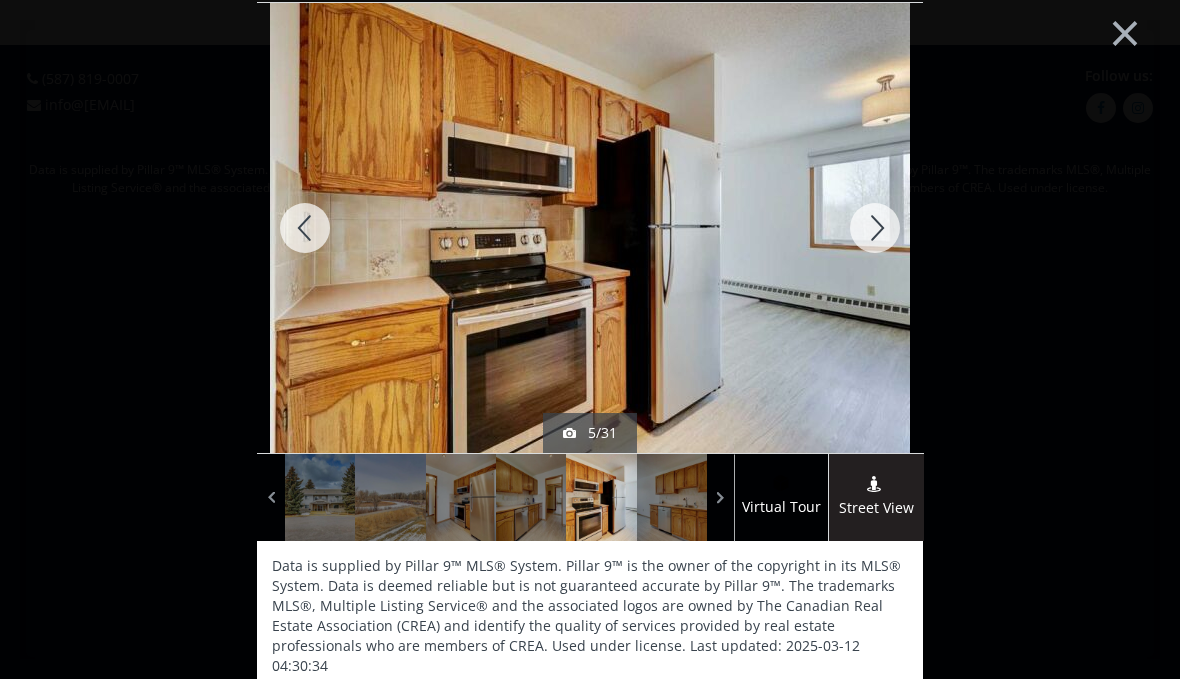 click at bounding box center [875, 228] 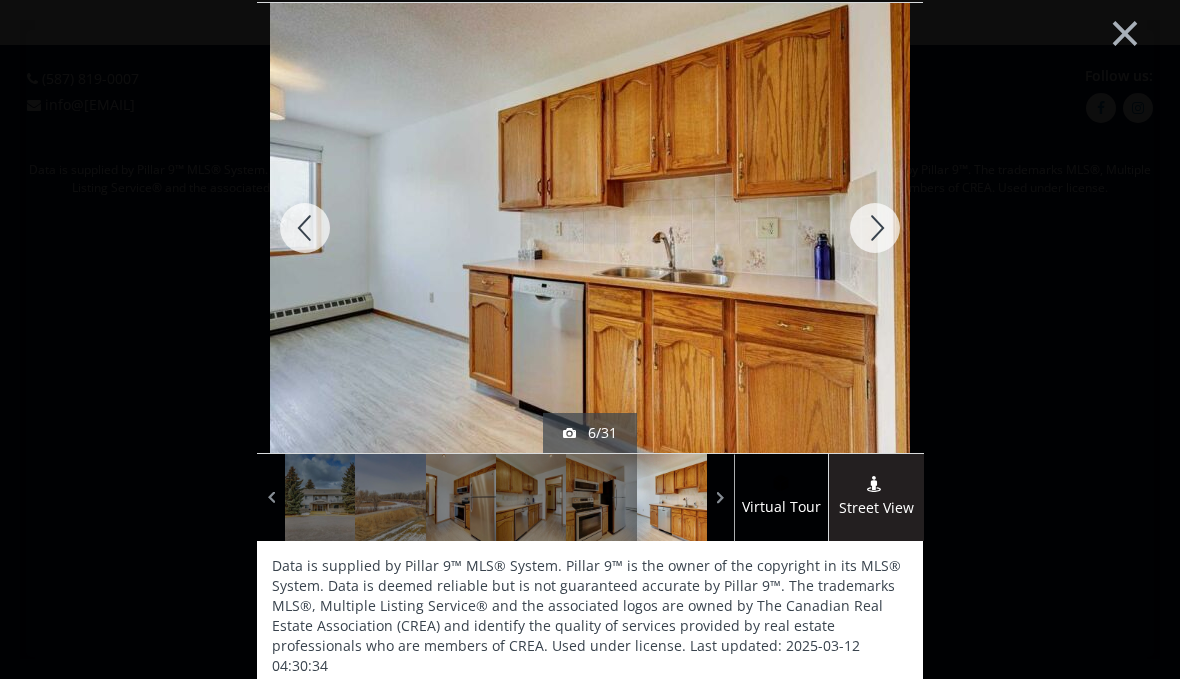 click at bounding box center (875, 228) 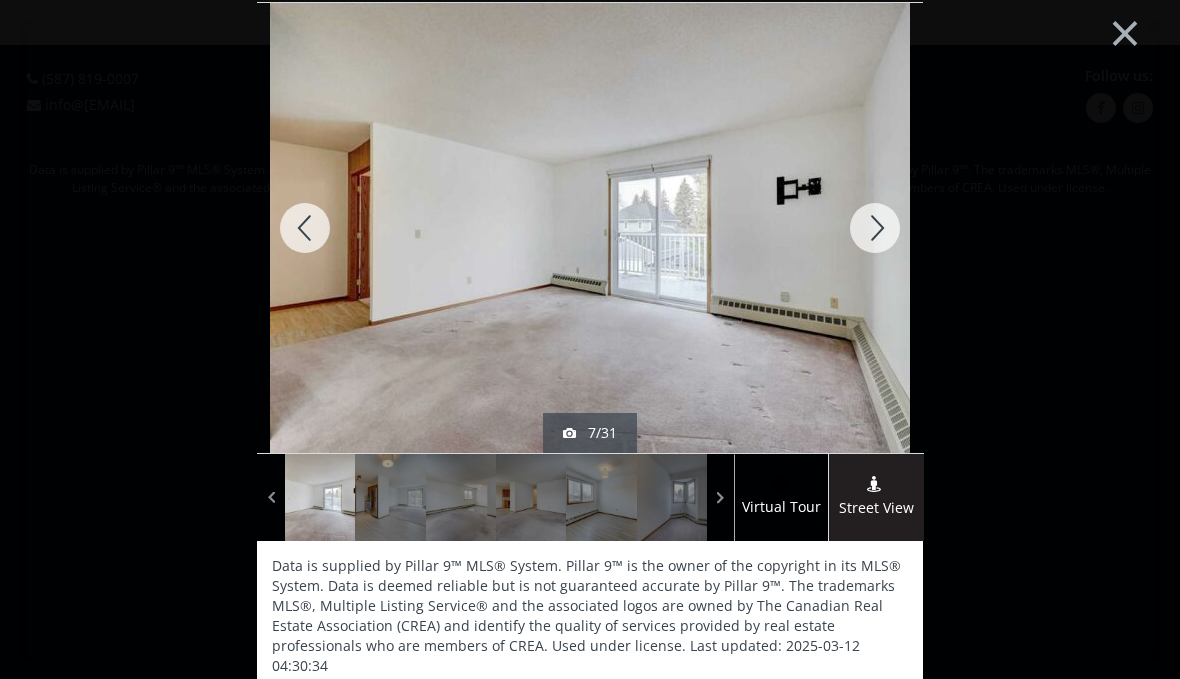 click at bounding box center [875, 228] 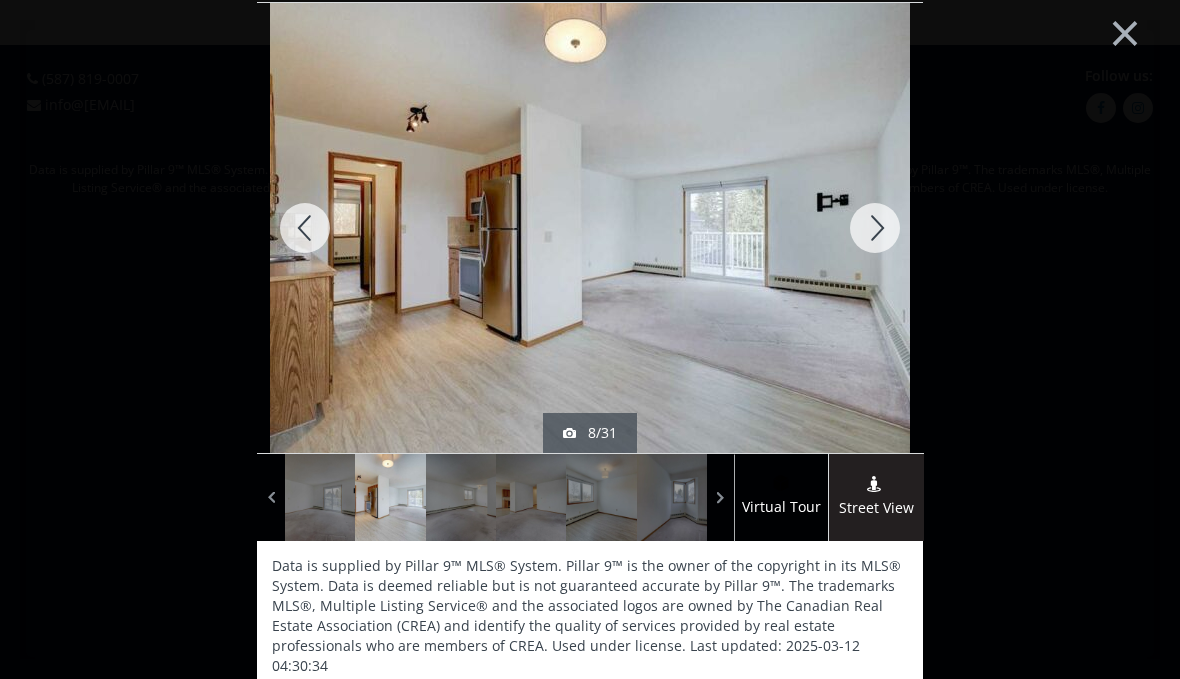 click at bounding box center (875, 228) 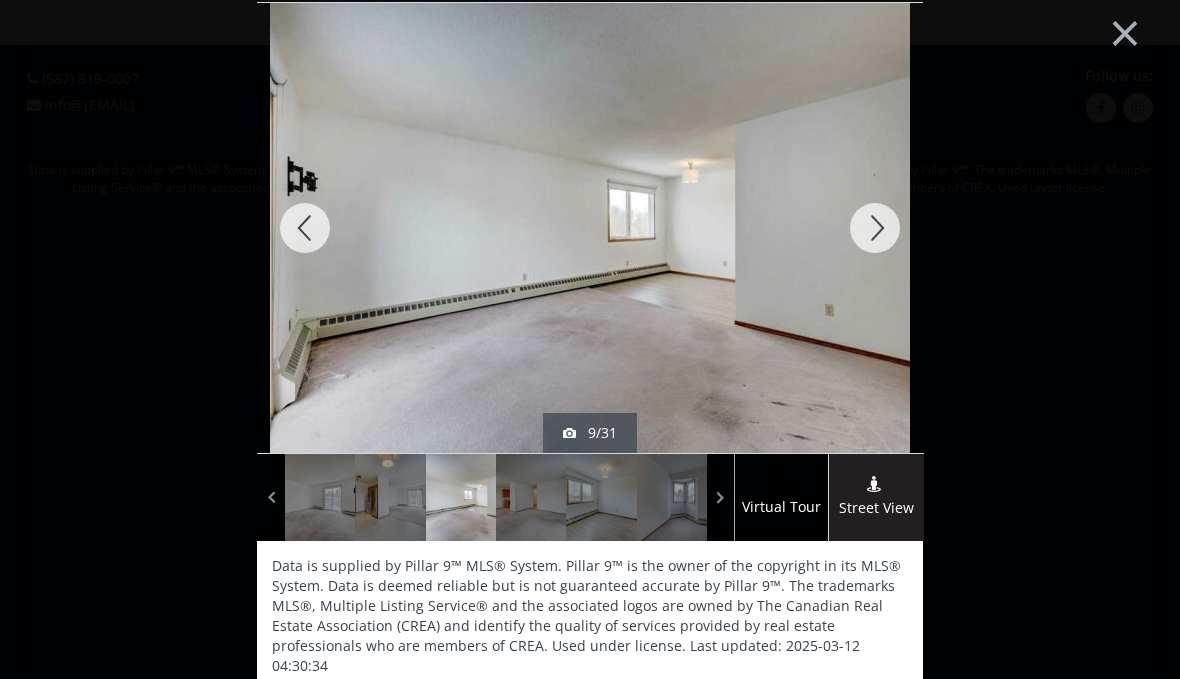 click at bounding box center [875, 228] 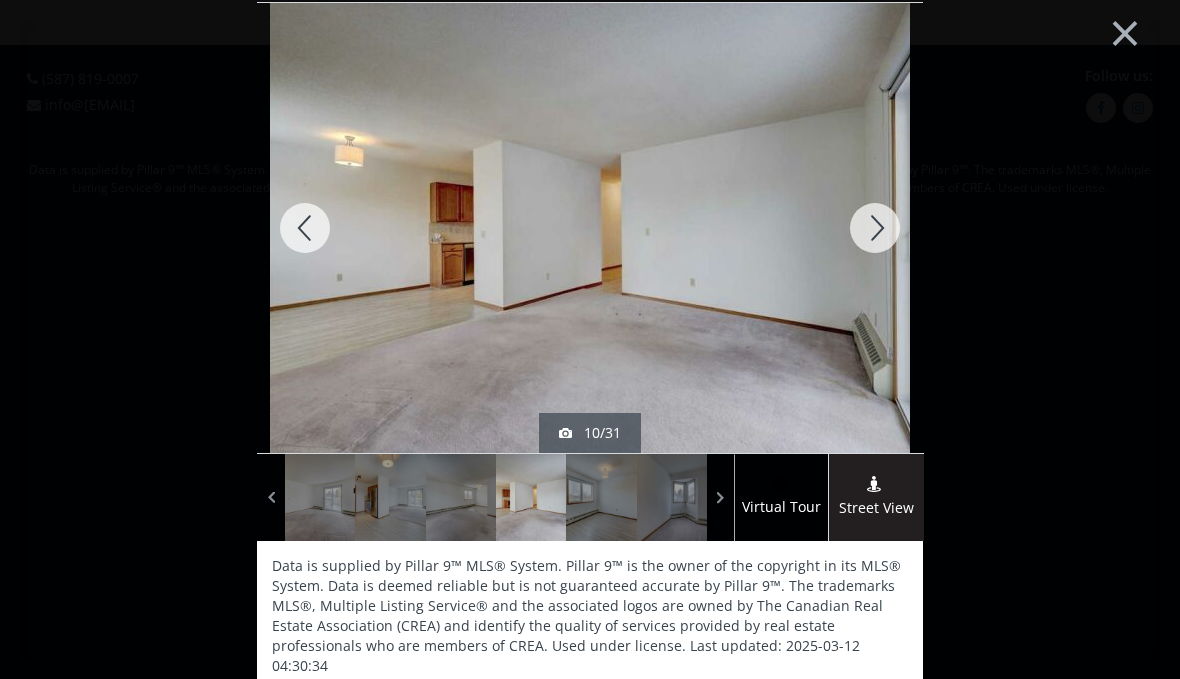 click at bounding box center [875, 228] 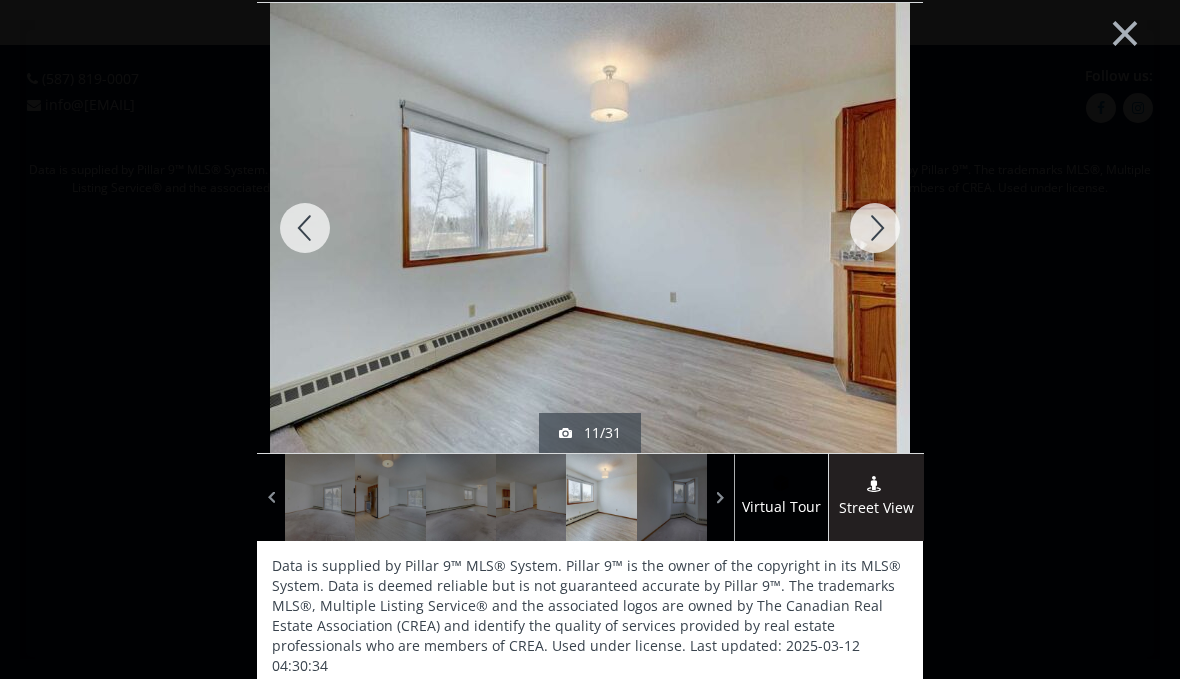 click at bounding box center [875, 228] 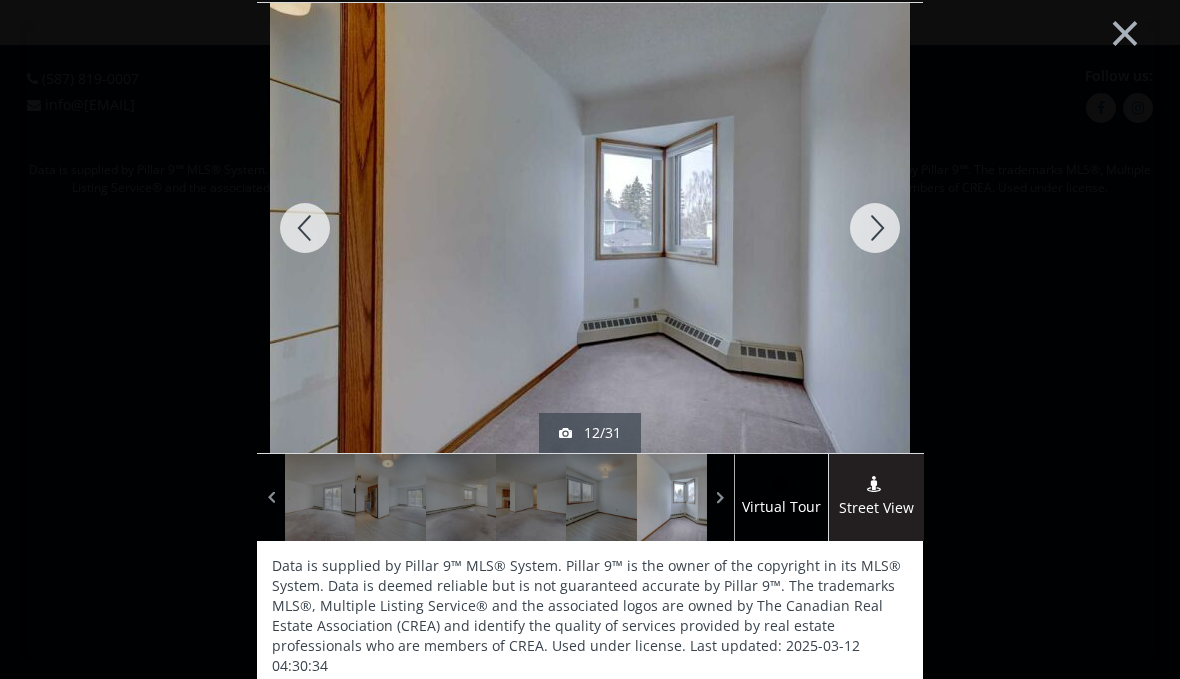 click at bounding box center (875, 228) 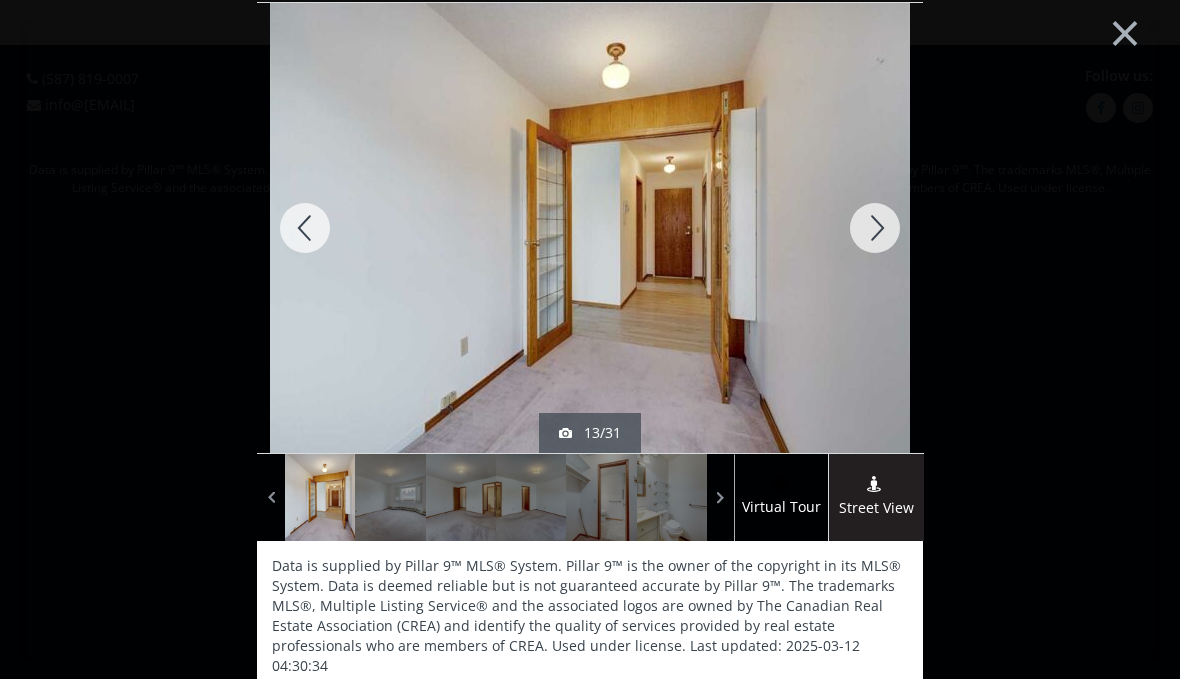 click at bounding box center (875, 228) 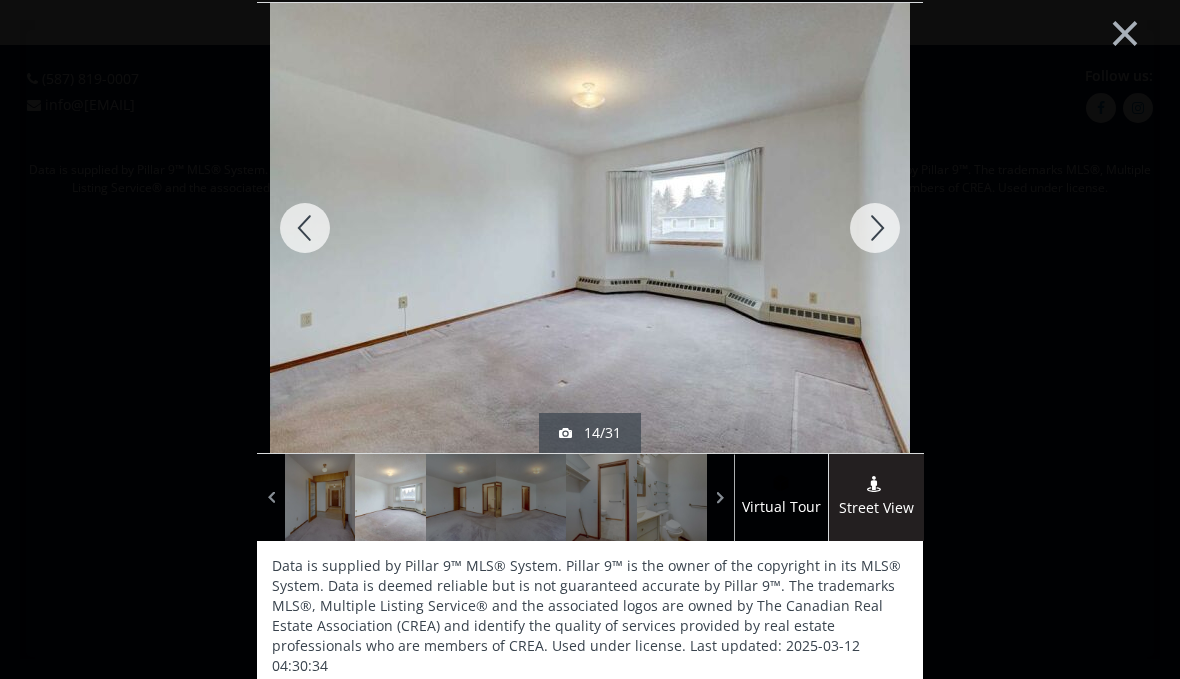click at bounding box center (875, 228) 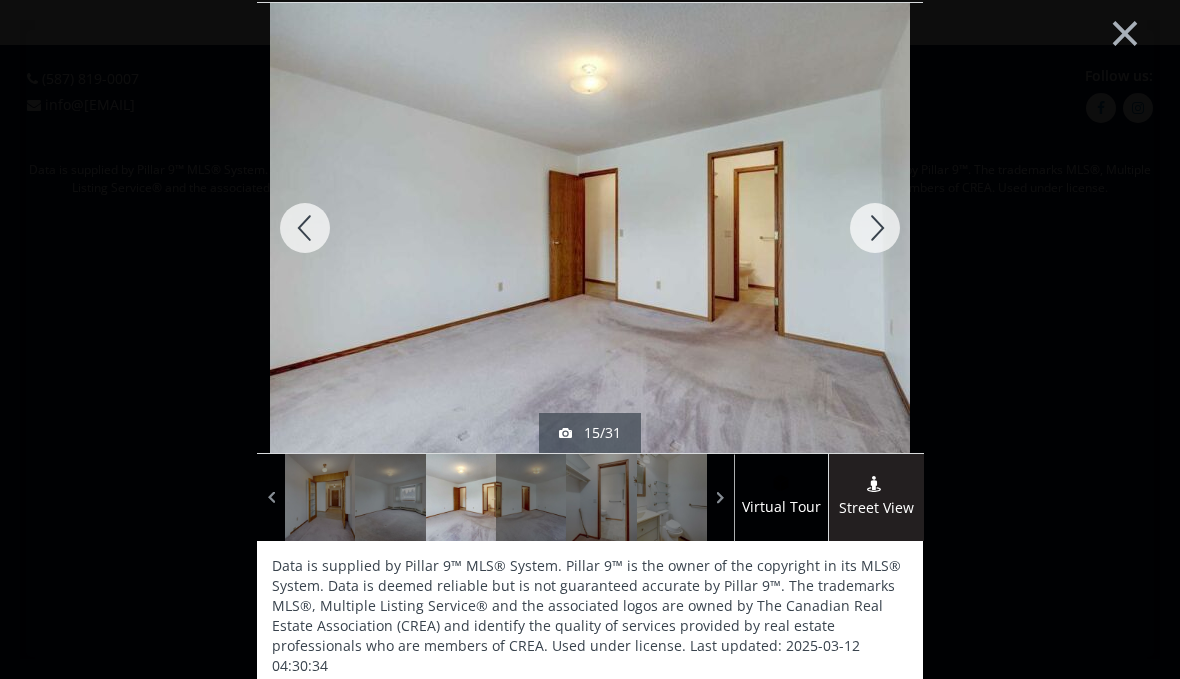 click at bounding box center (875, 228) 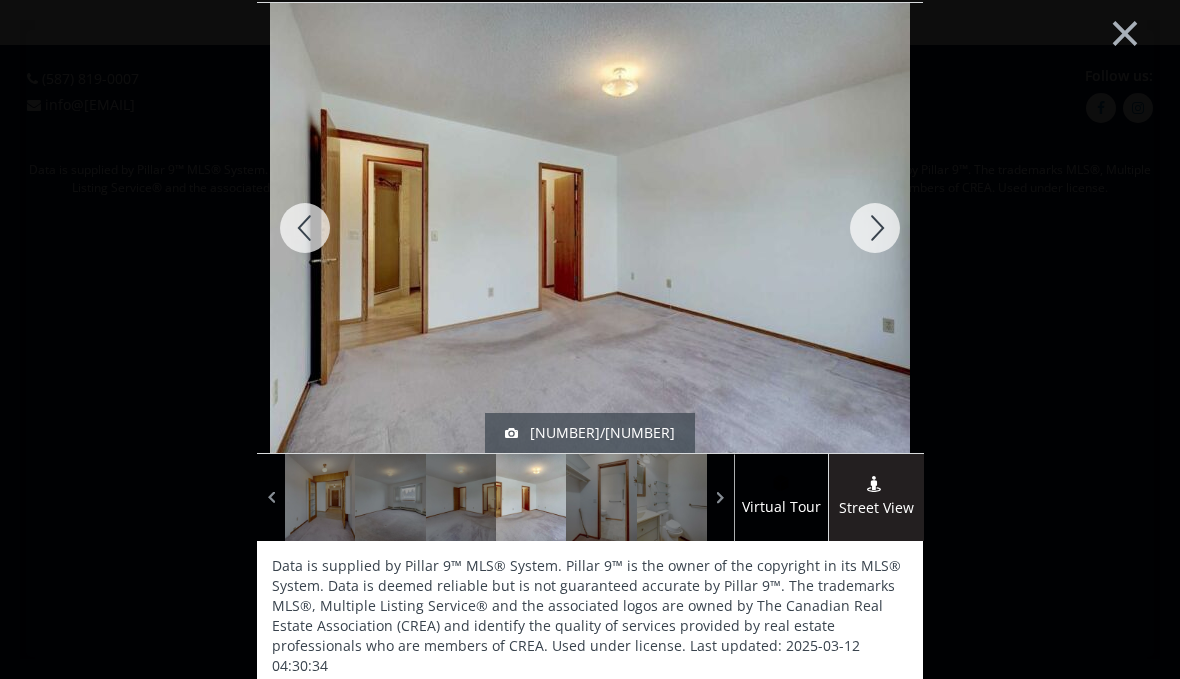 click at bounding box center (875, 228) 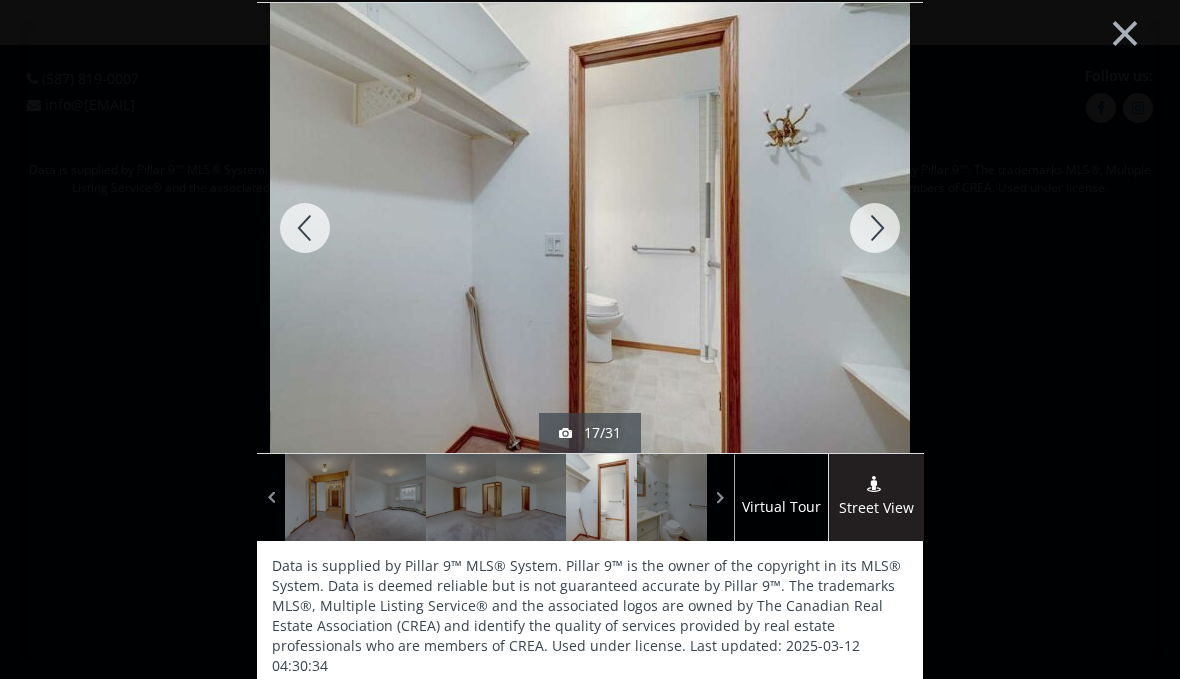 scroll, scrollTop: 3, scrollLeft: 0, axis: vertical 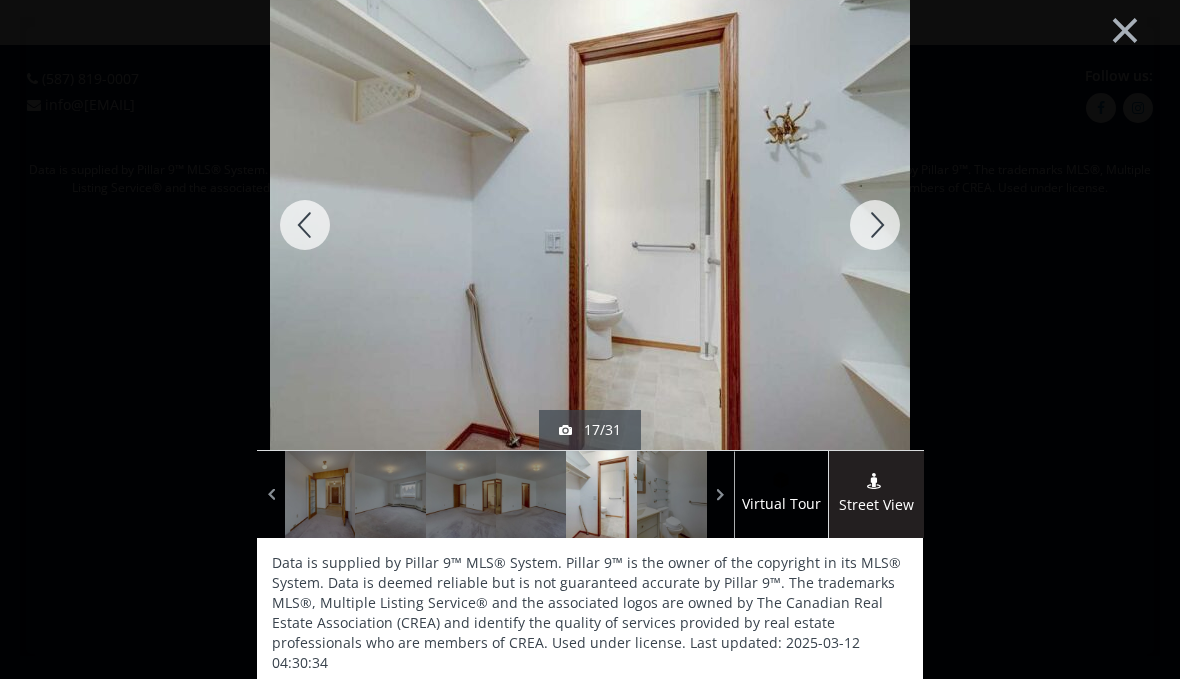 click at bounding box center (875, 225) 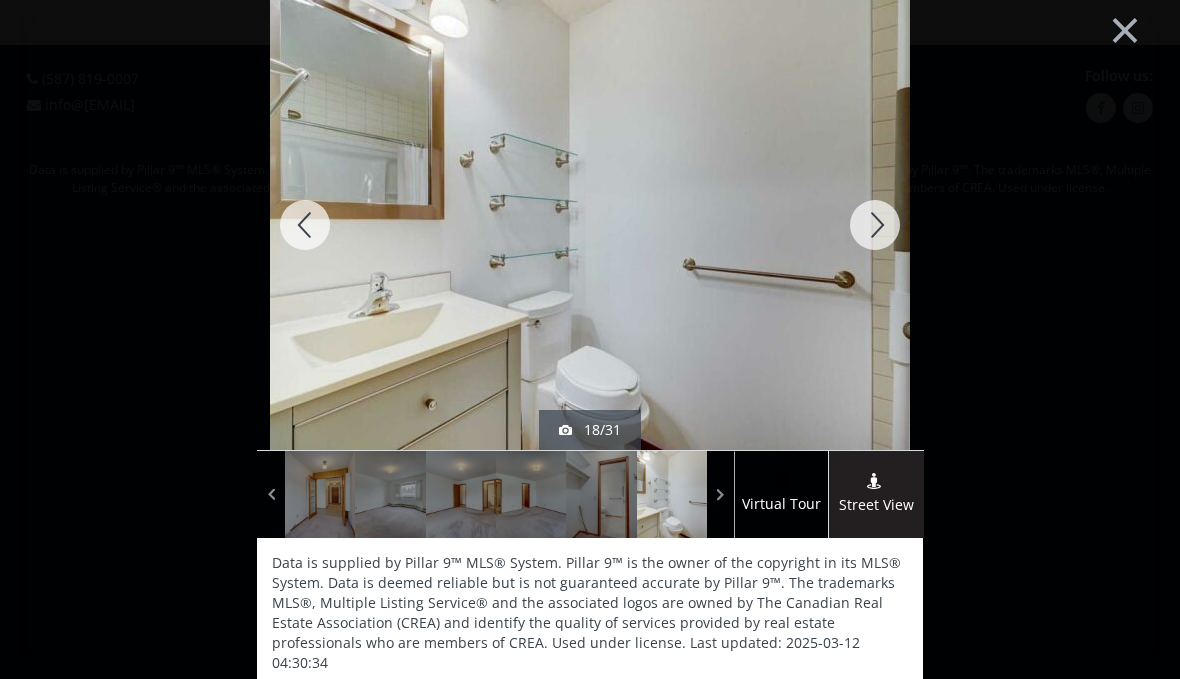 click at bounding box center (875, 225) 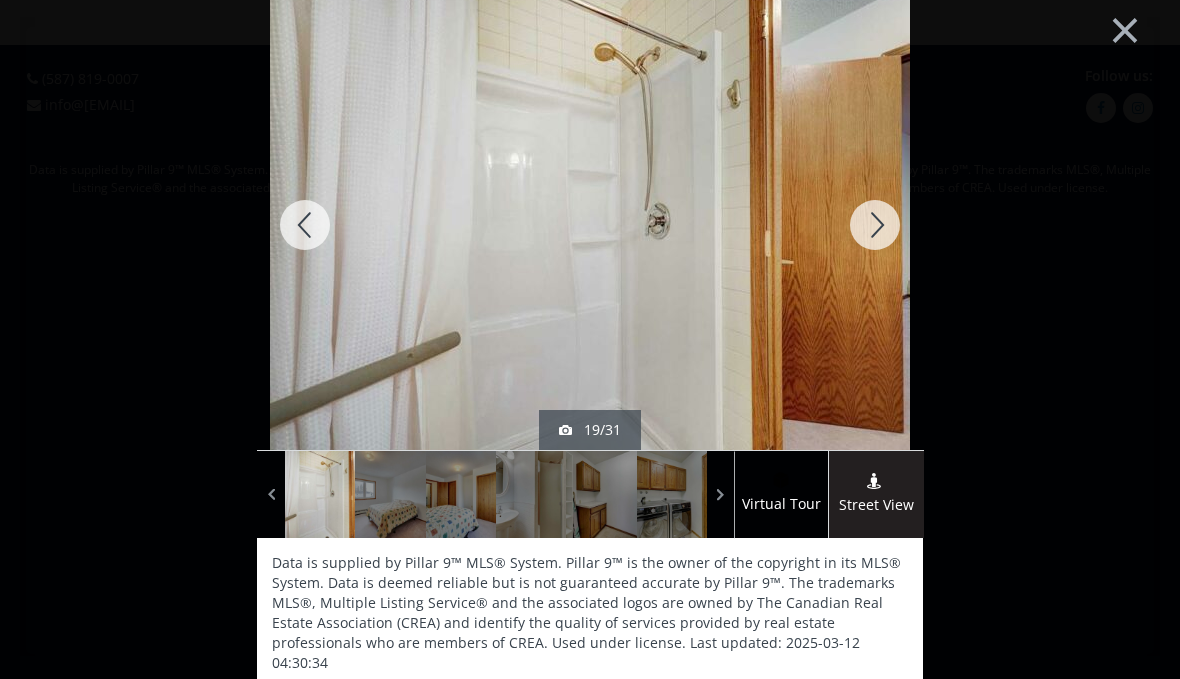 click at bounding box center (875, 225) 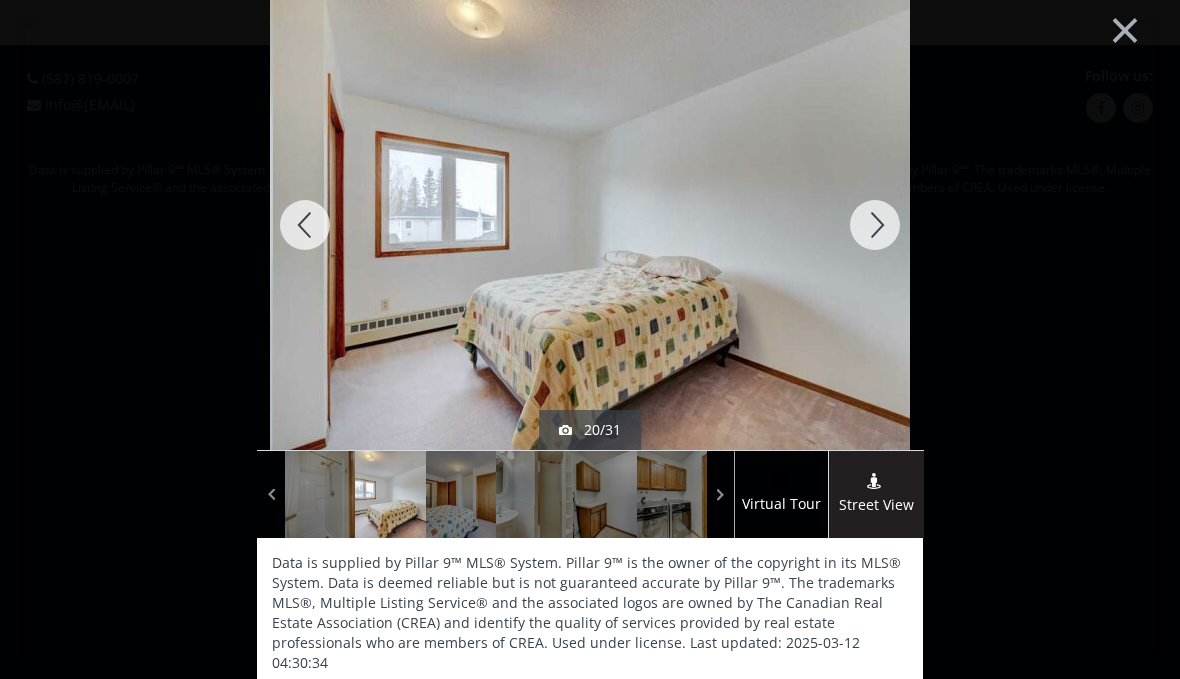 click at bounding box center (875, 225) 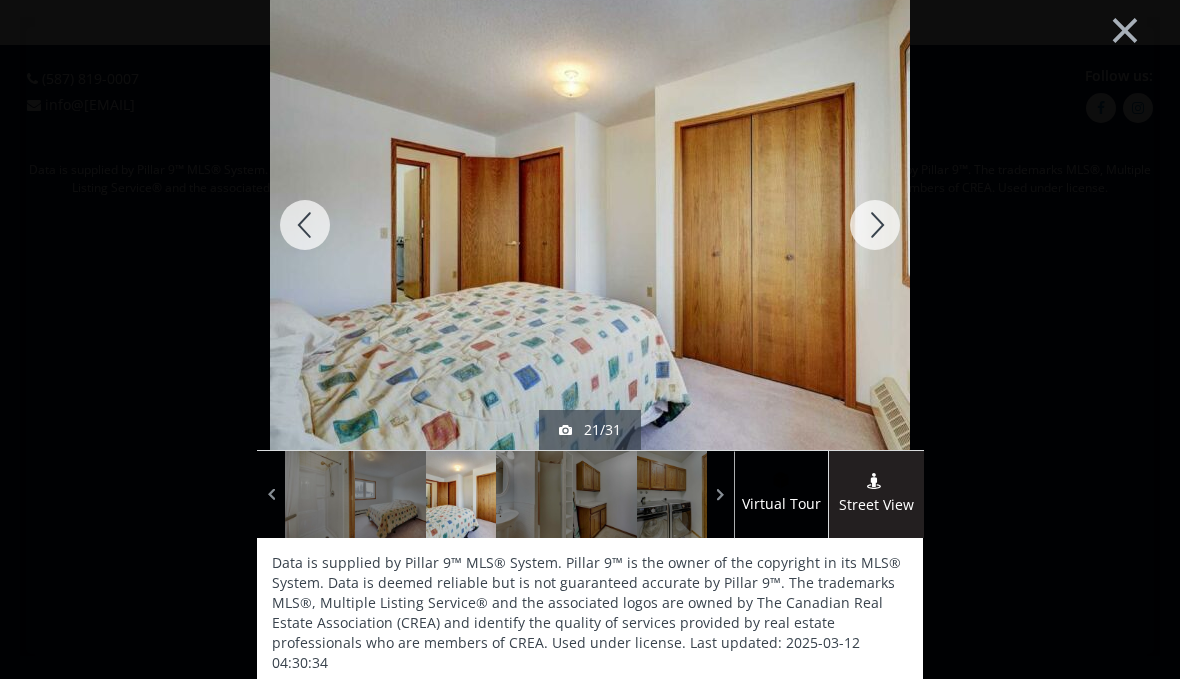 click at bounding box center [875, 225] 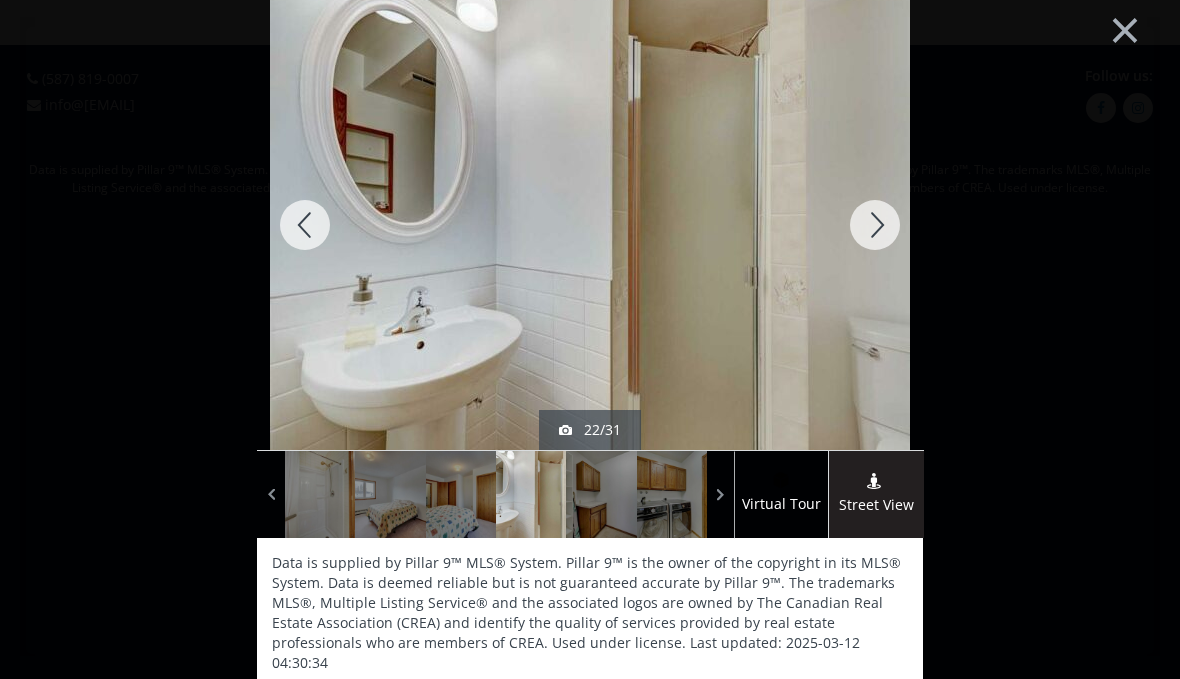 click at bounding box center (875, 225) 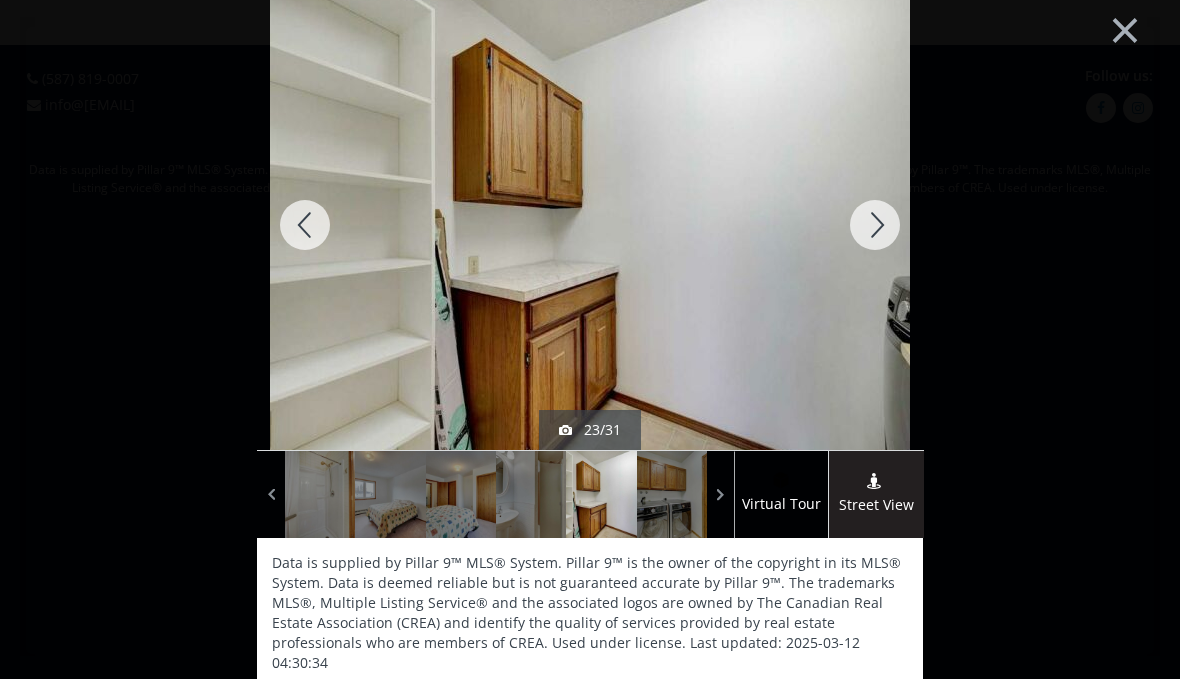 click at bounding box center [875, 225] 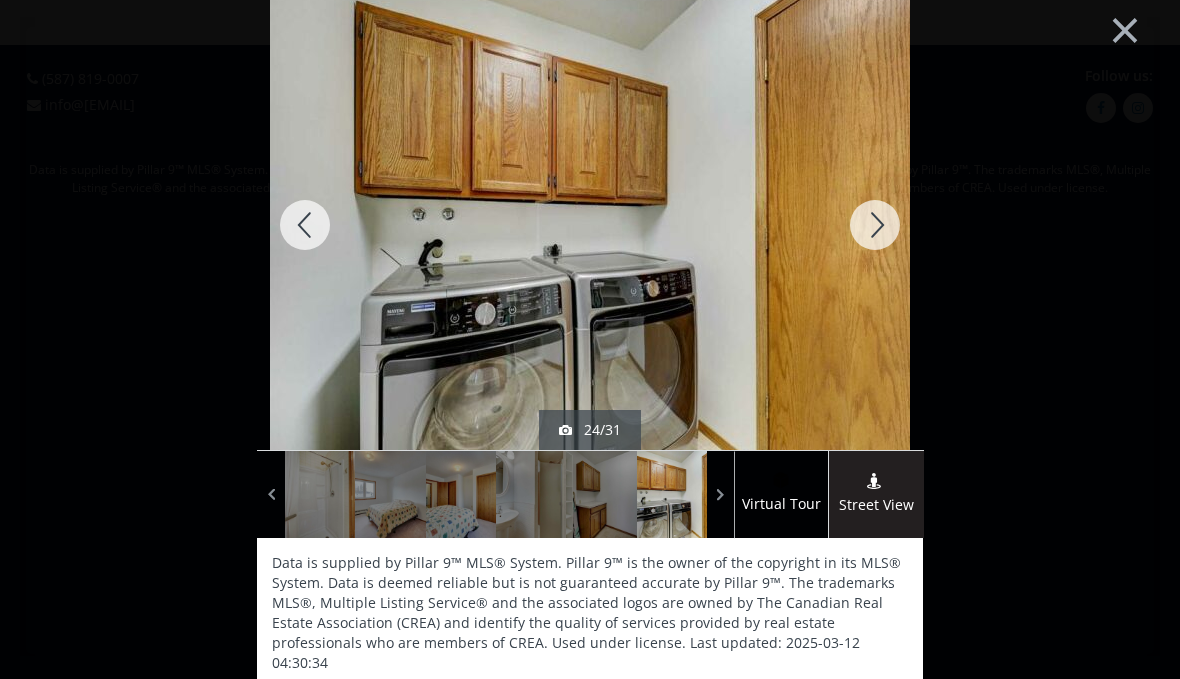 click at bounding box center (875, 225) 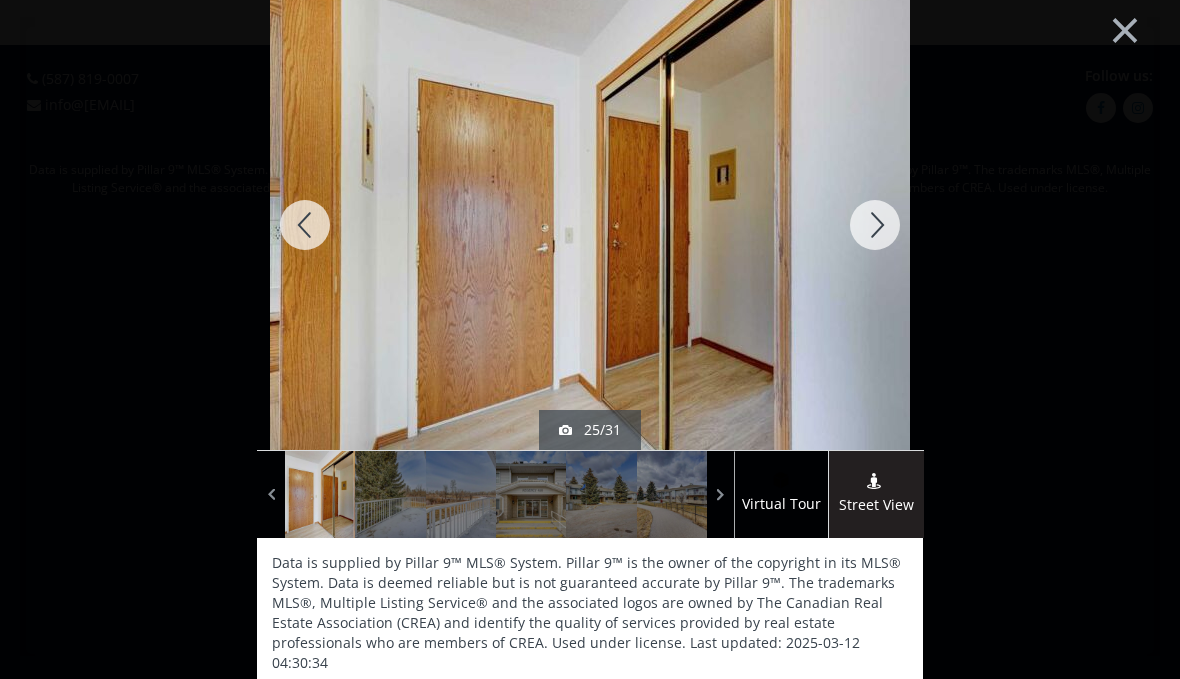 click at bounding box center (875, 225) 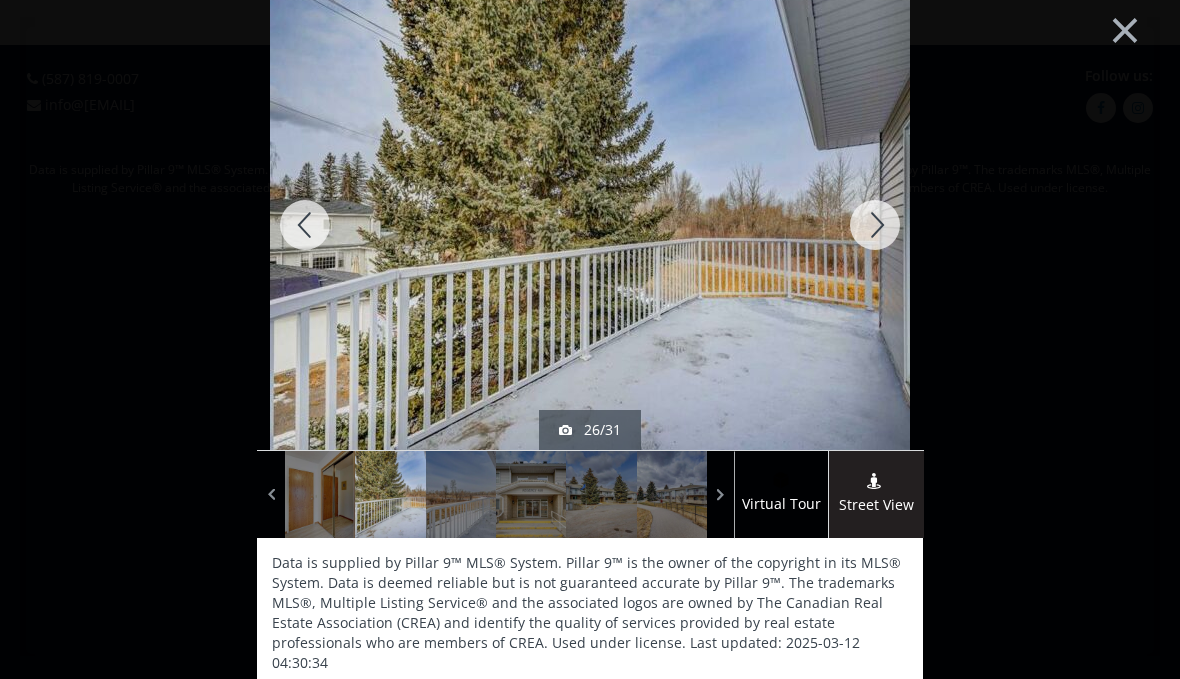 click at bounding box center (875, 225) 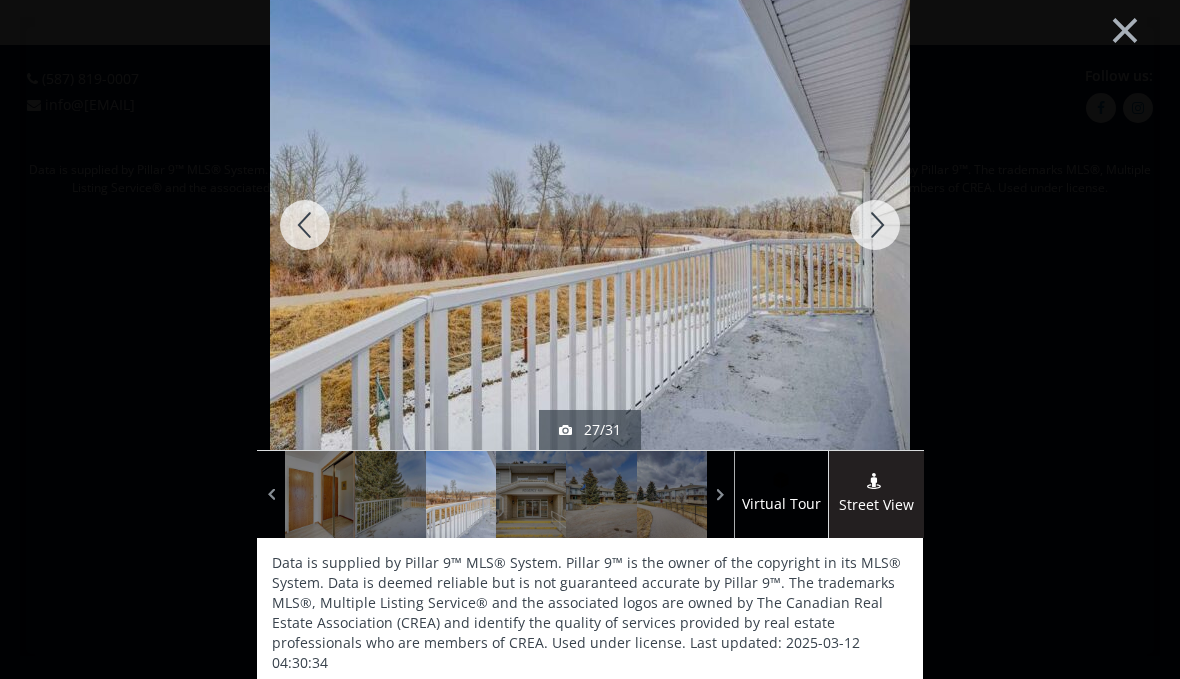 click at bounding box center [875, 225] 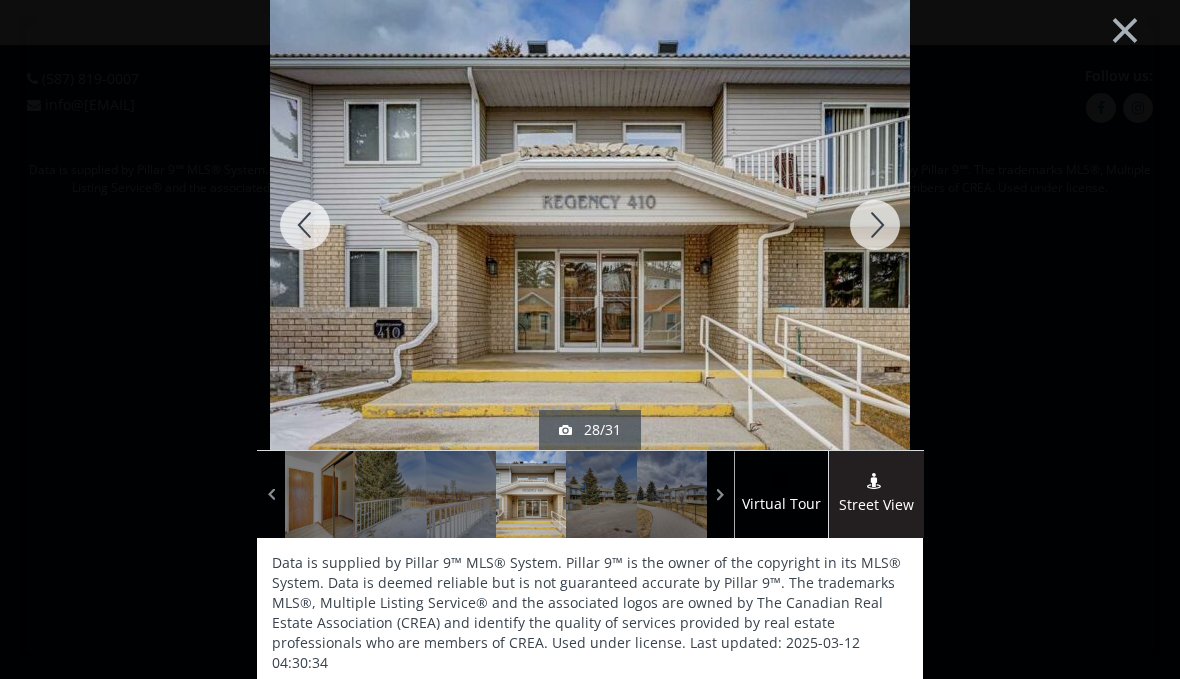 click at bounding box center (875, 225) 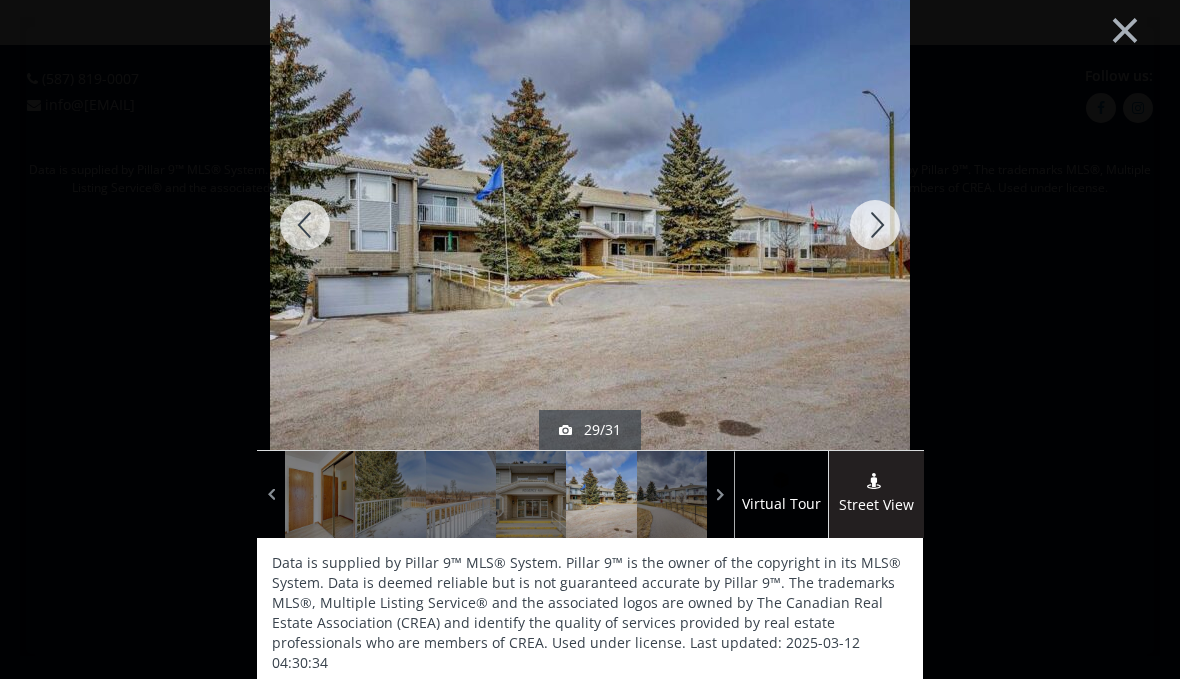 click at bounding box center (875, 225) 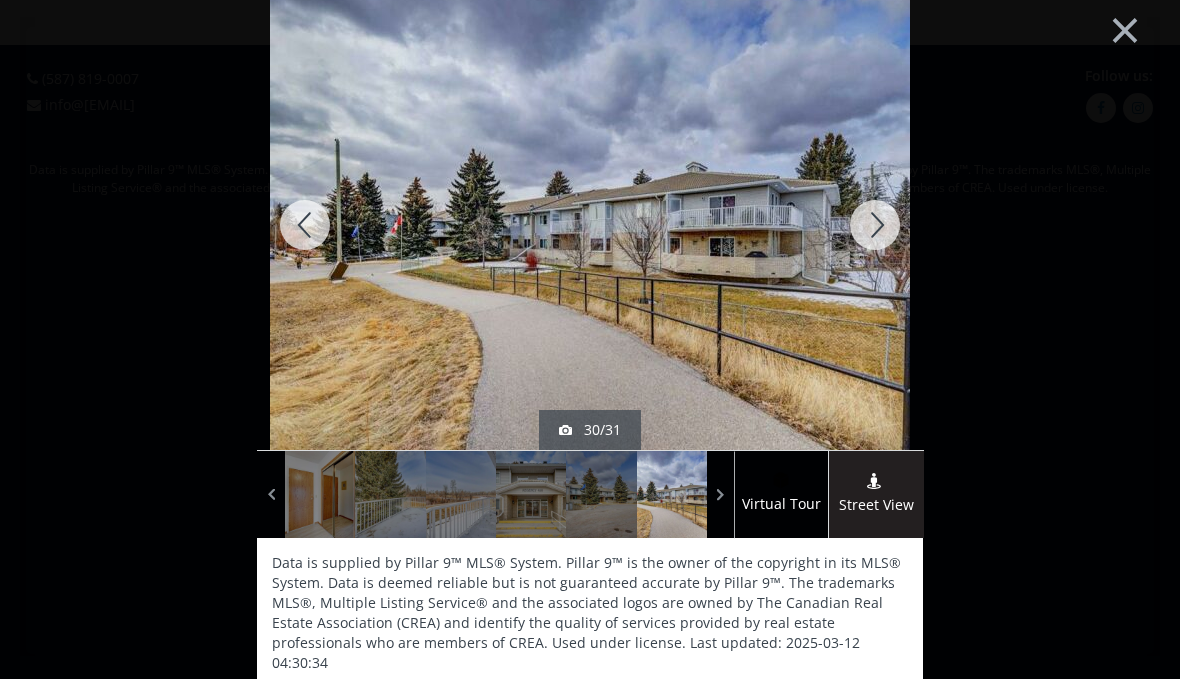 click at bounding box center (875, 225) 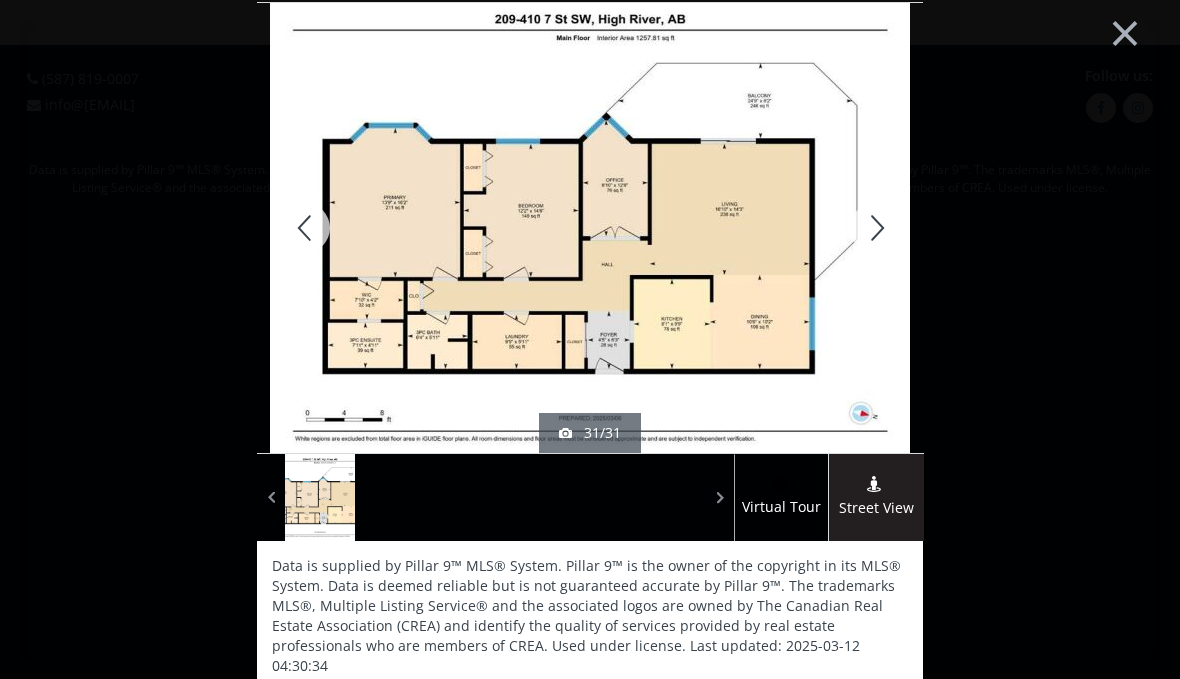 scroll, scrollTop: 0, scrollLeft: 0, axis: both 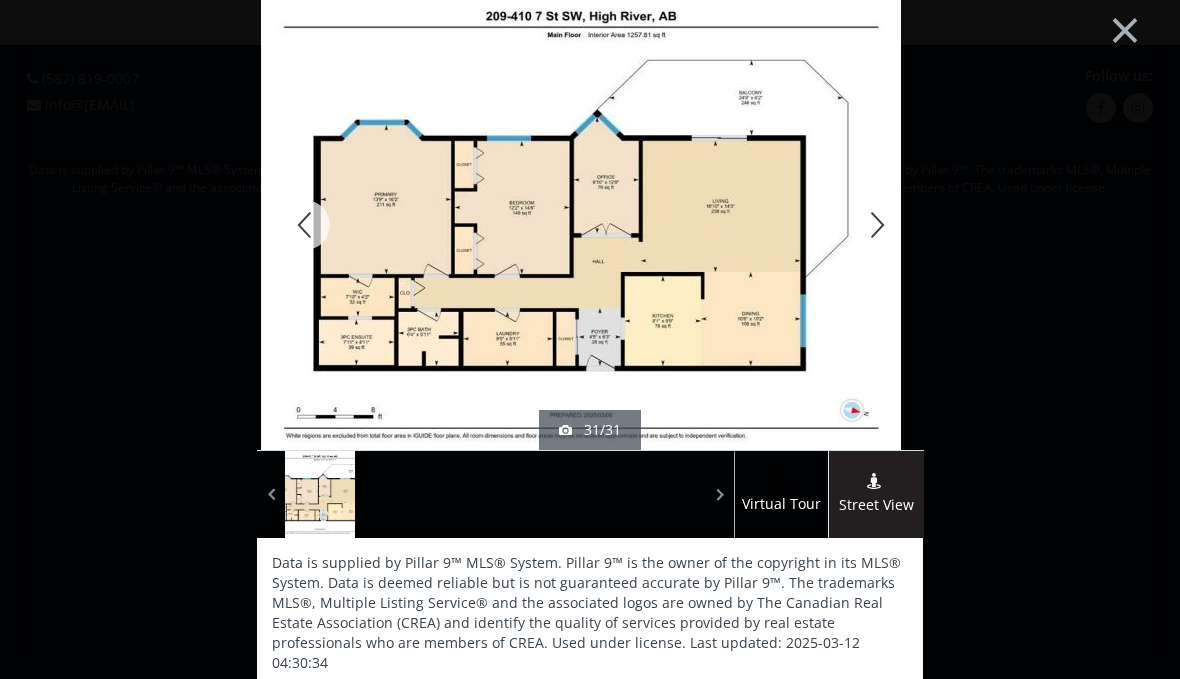 click at bounding box center (581, 225) 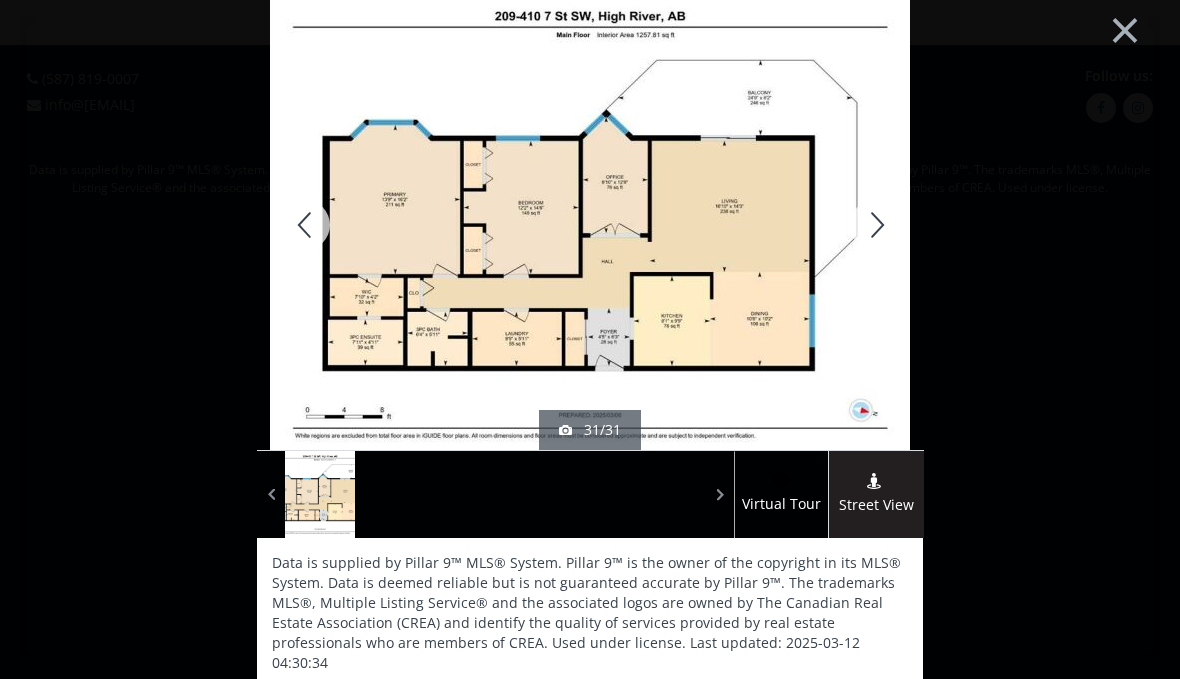 click at bounding box center (590, 225) 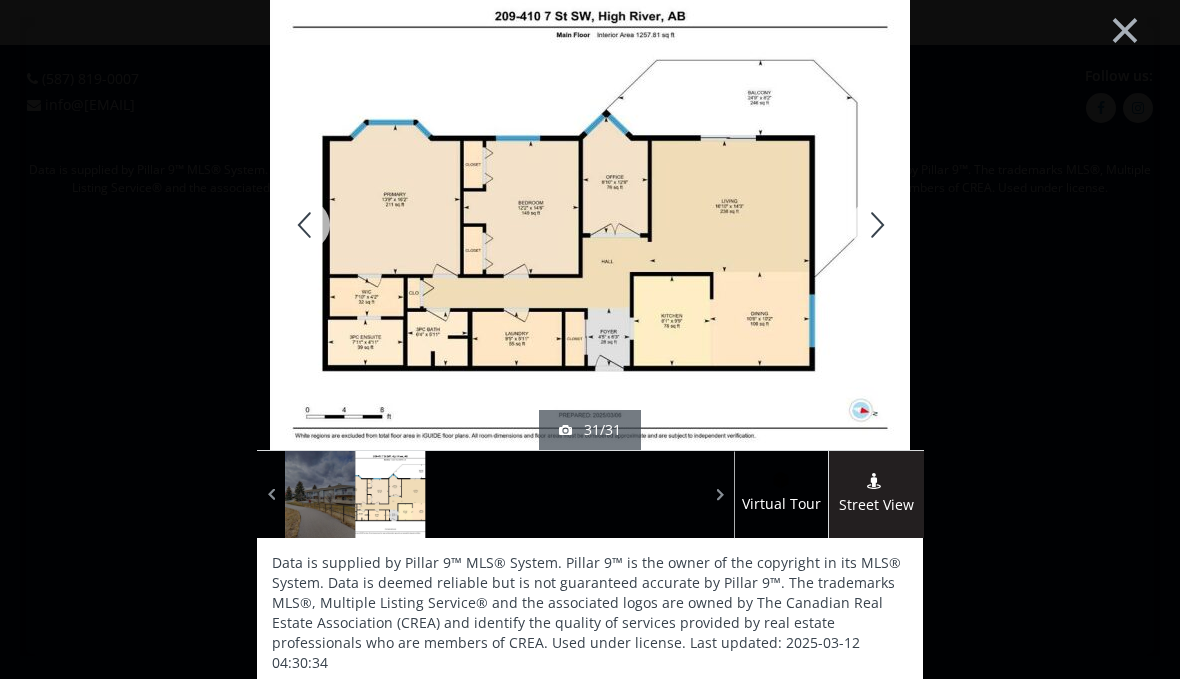 click at bounding box center (390, 494) 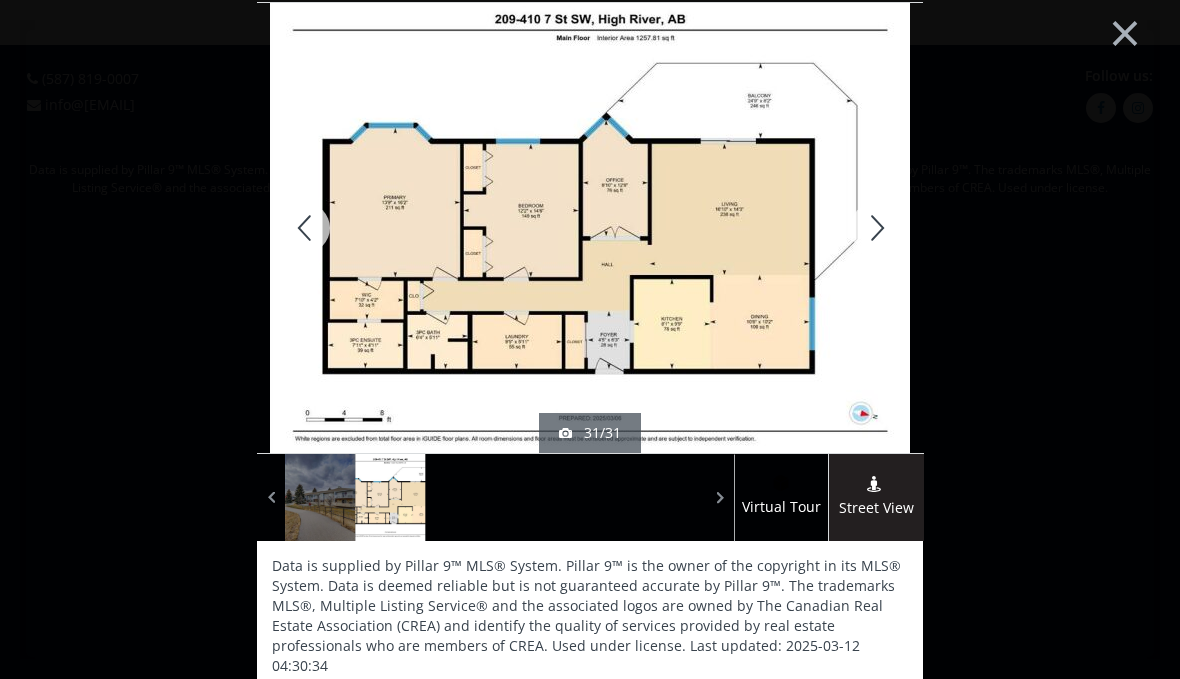 scroll, scrollTop: 0, scrollLeft: 0, axis: both 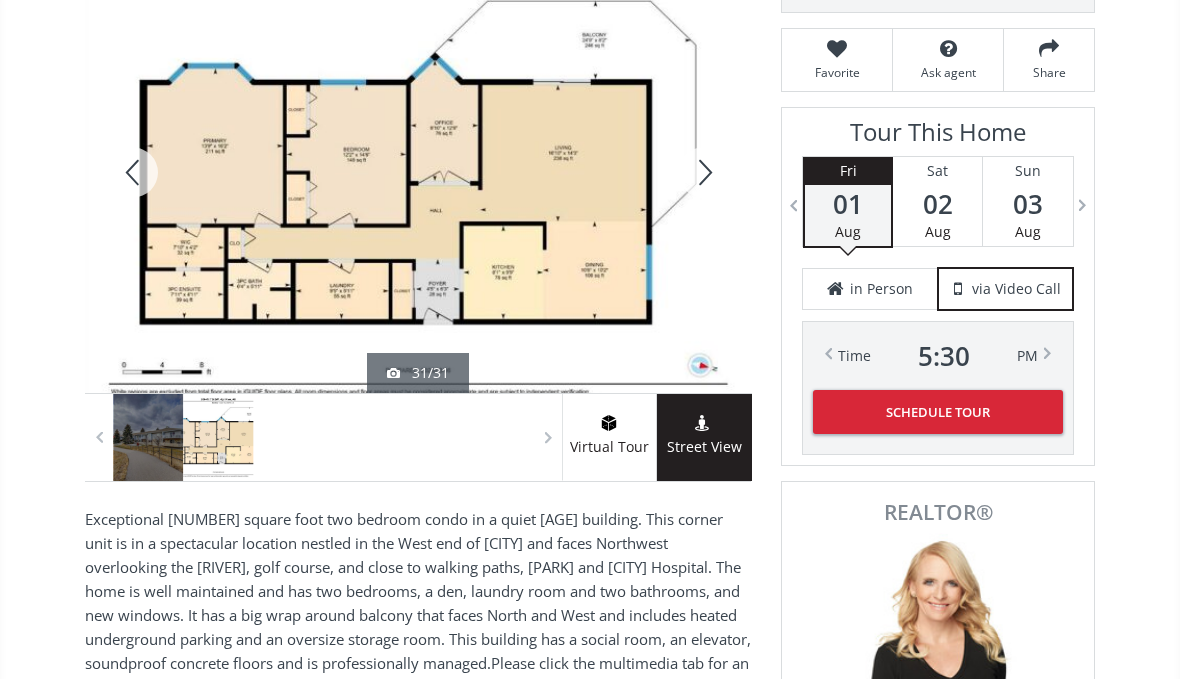 click at bounding box center [133, 172] 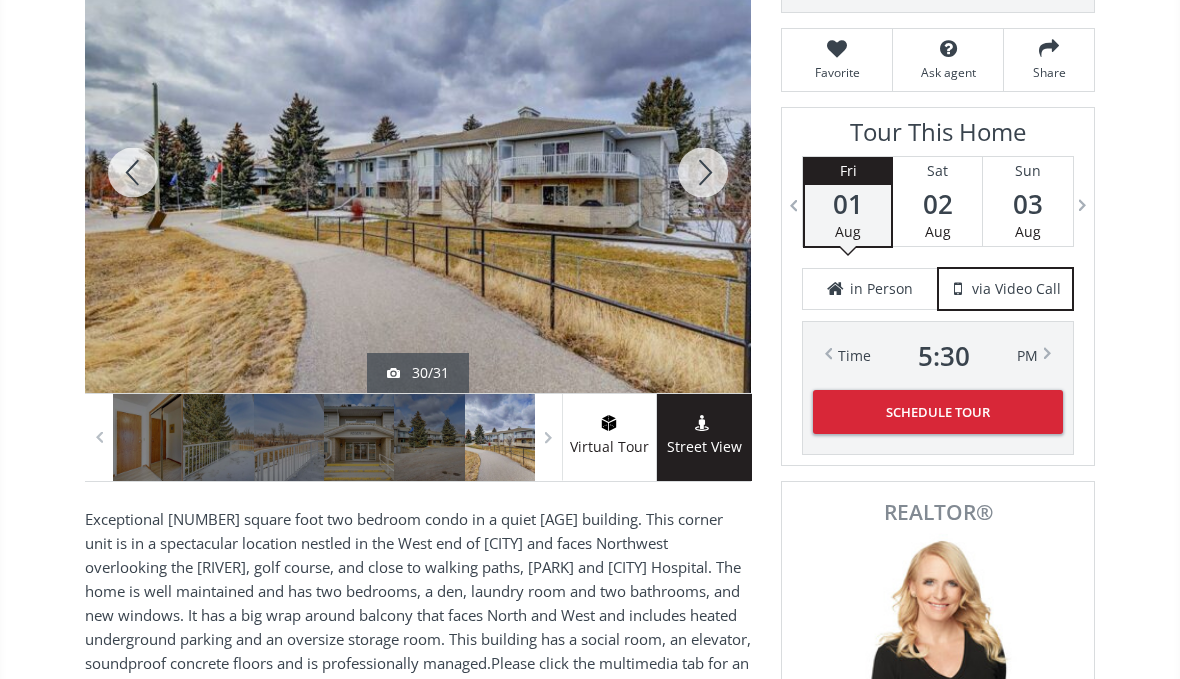 click at bounding box center (133, 172) 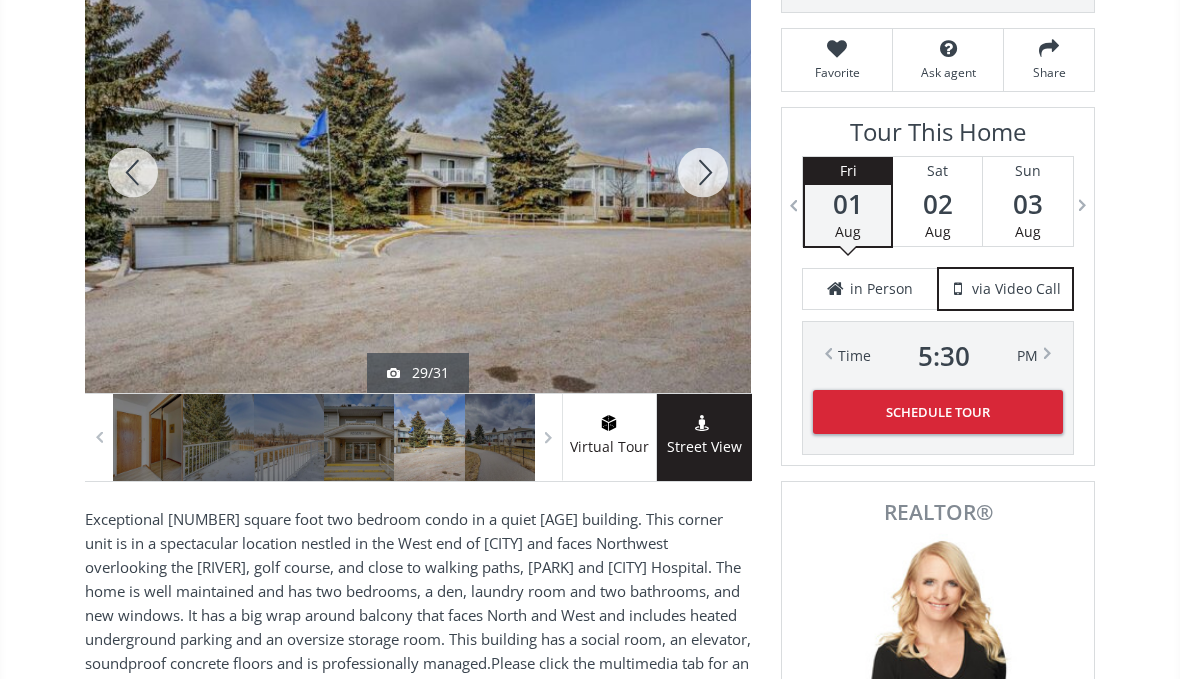 click at bounding box center [133, 172] 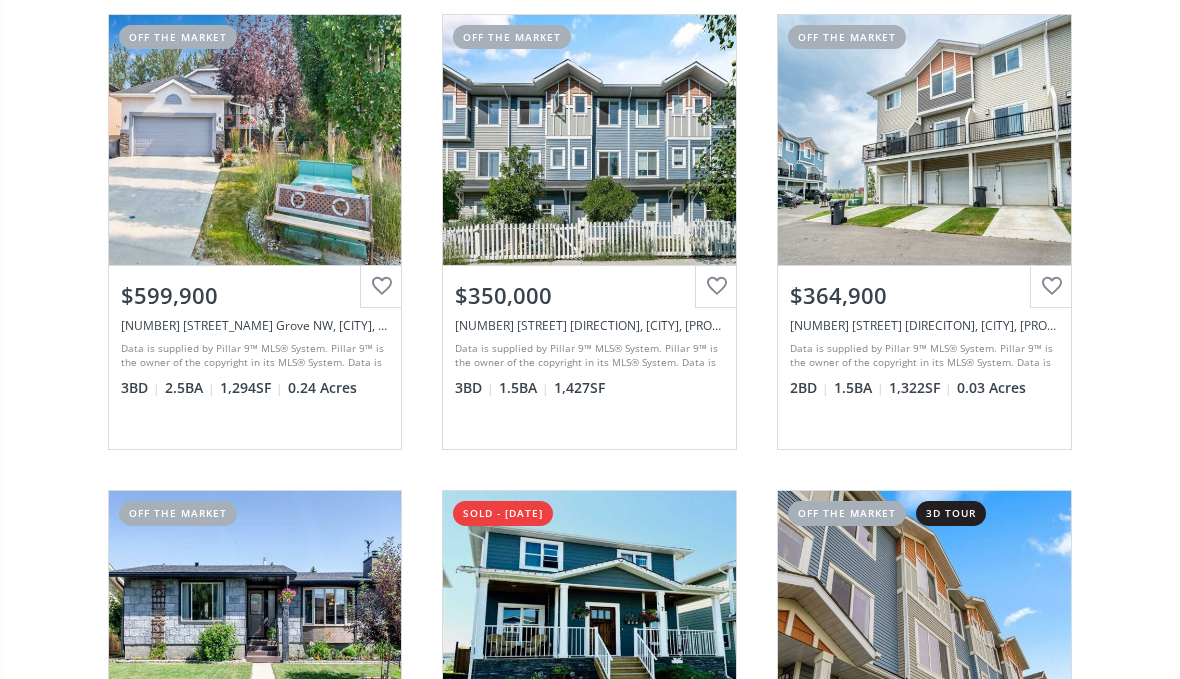 scroll, scrollTop: 34591, scrollLeft: 0, axis: vertical 